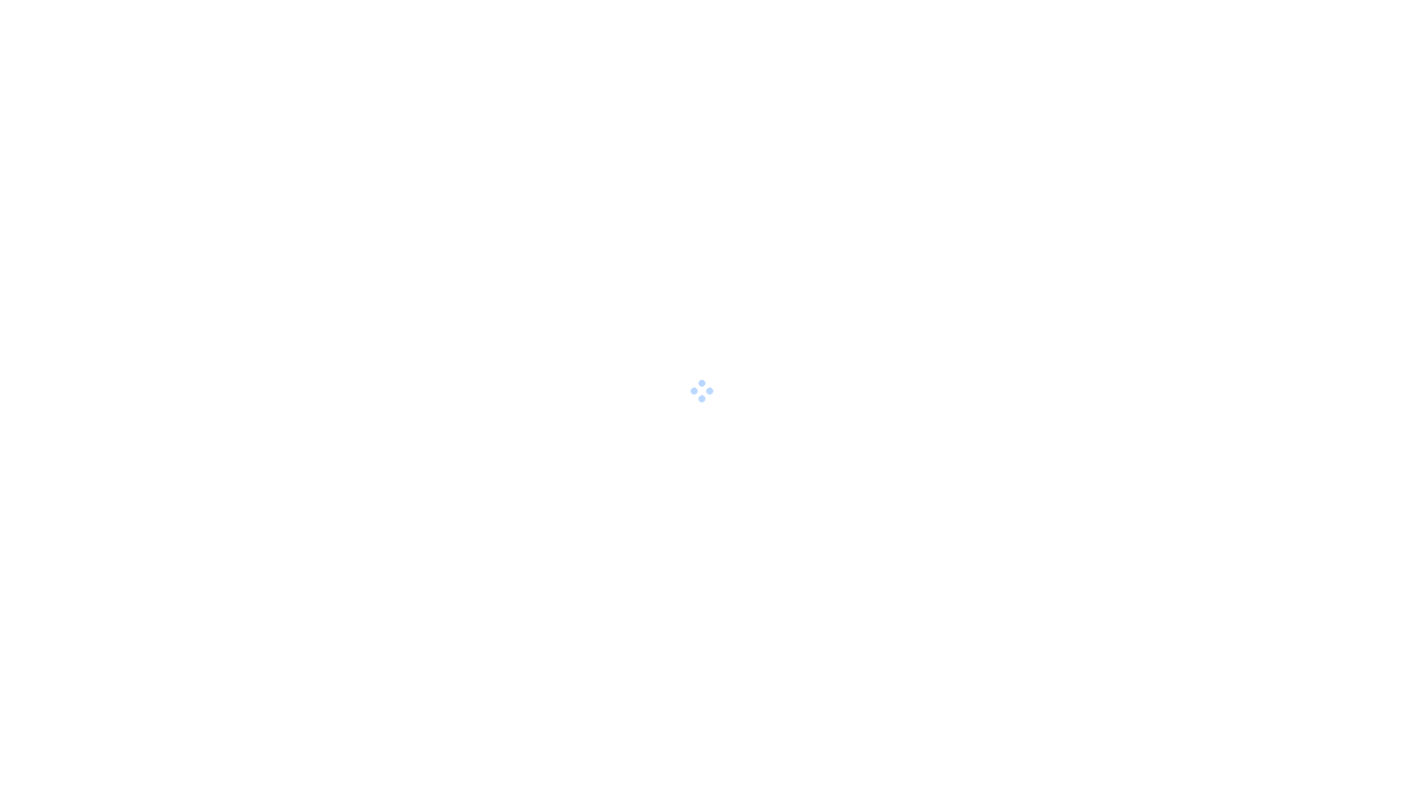 scroll, scrollTop: 0, scrollLeft: 0, axis: both 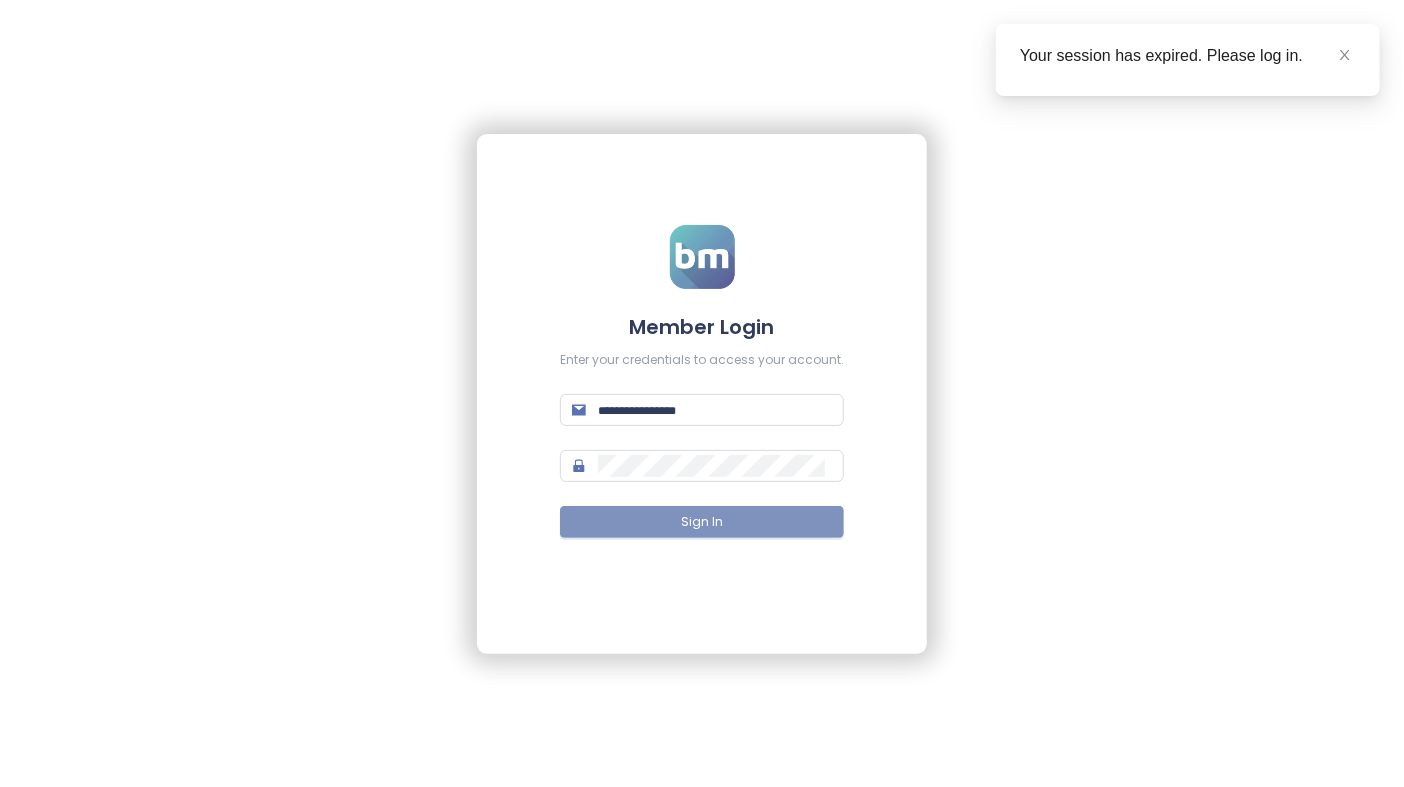 type on "**********" 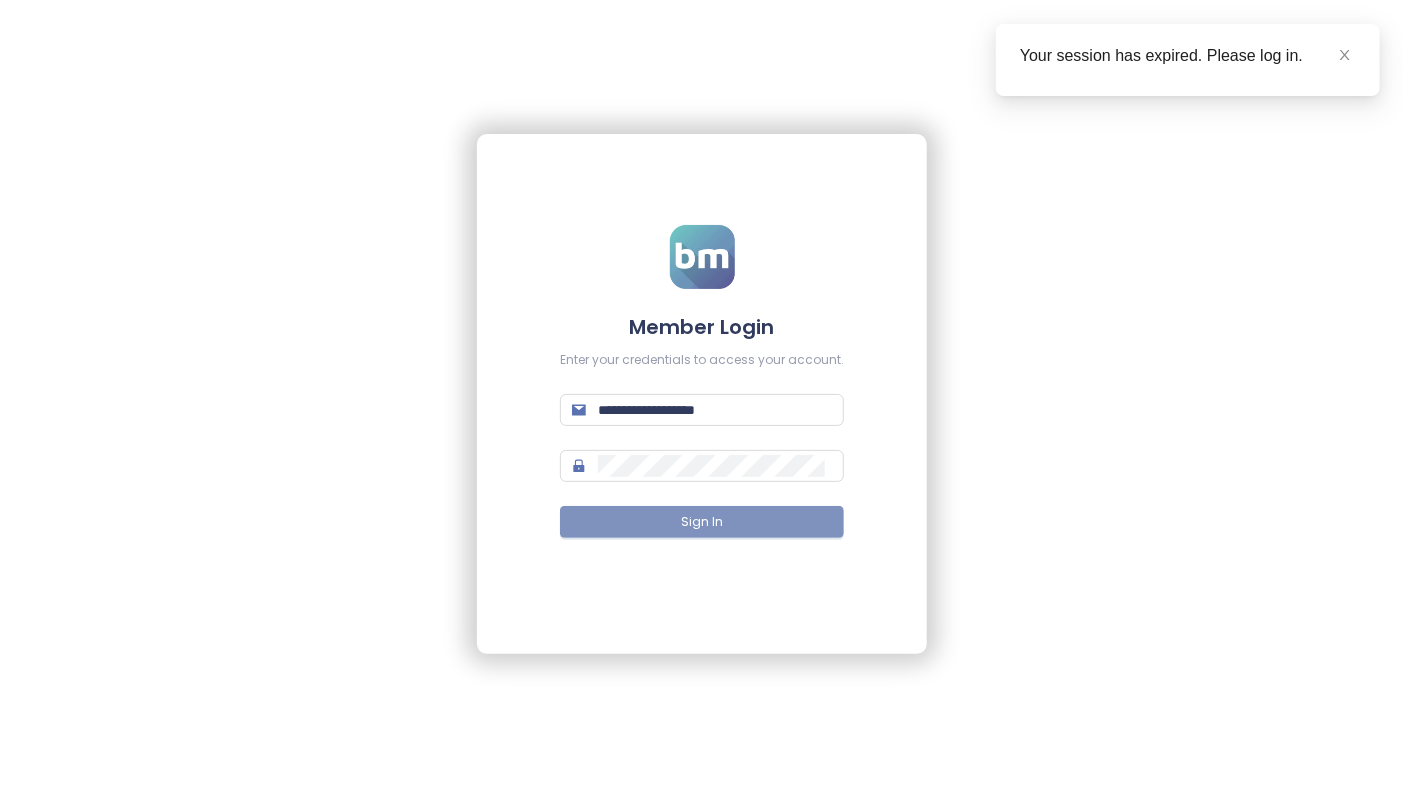 click on "Sign In" at bounding box center [702, 522] 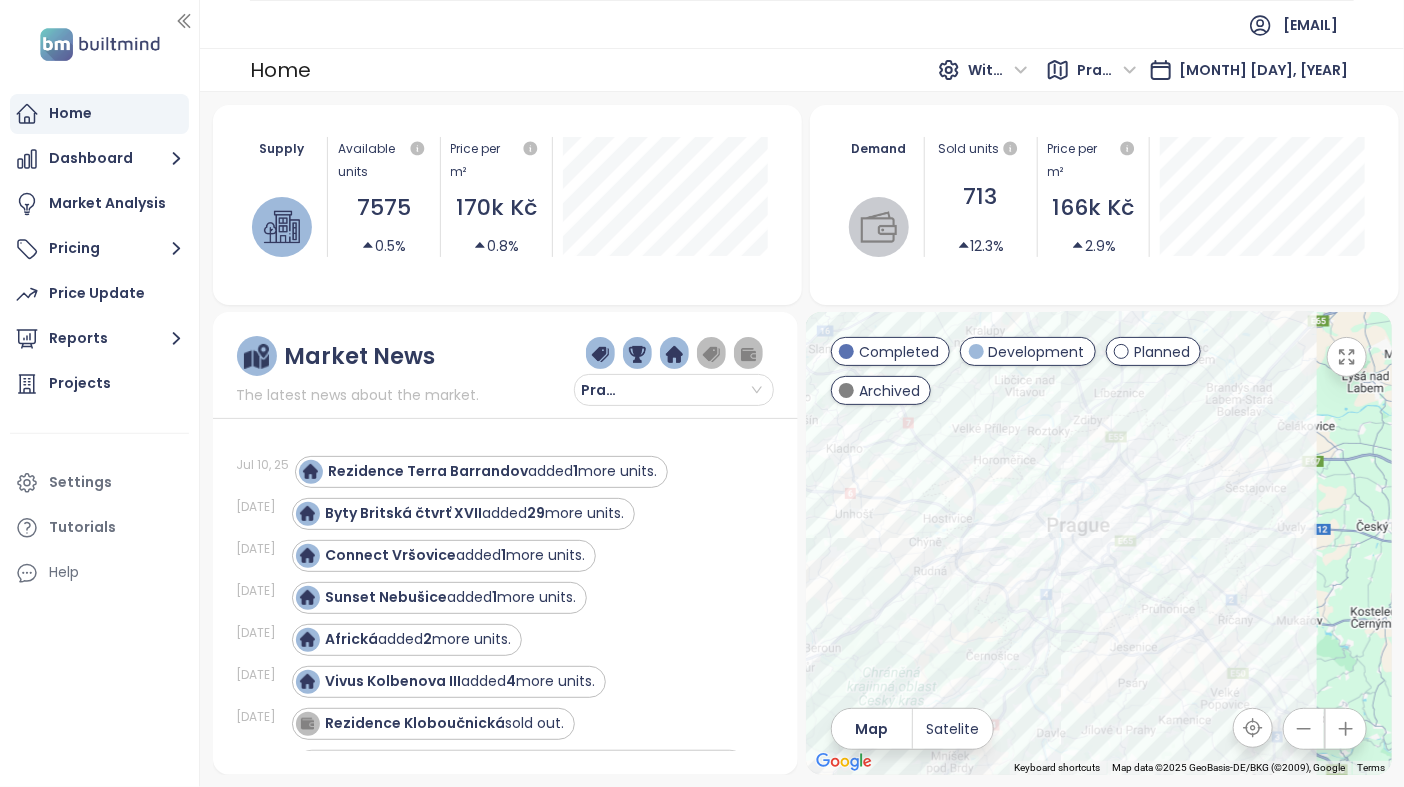 click on "[COMPANY_NAME] [CITY] [MONTH] [DAY], [YEAR]" at bounding box center [802, 70] 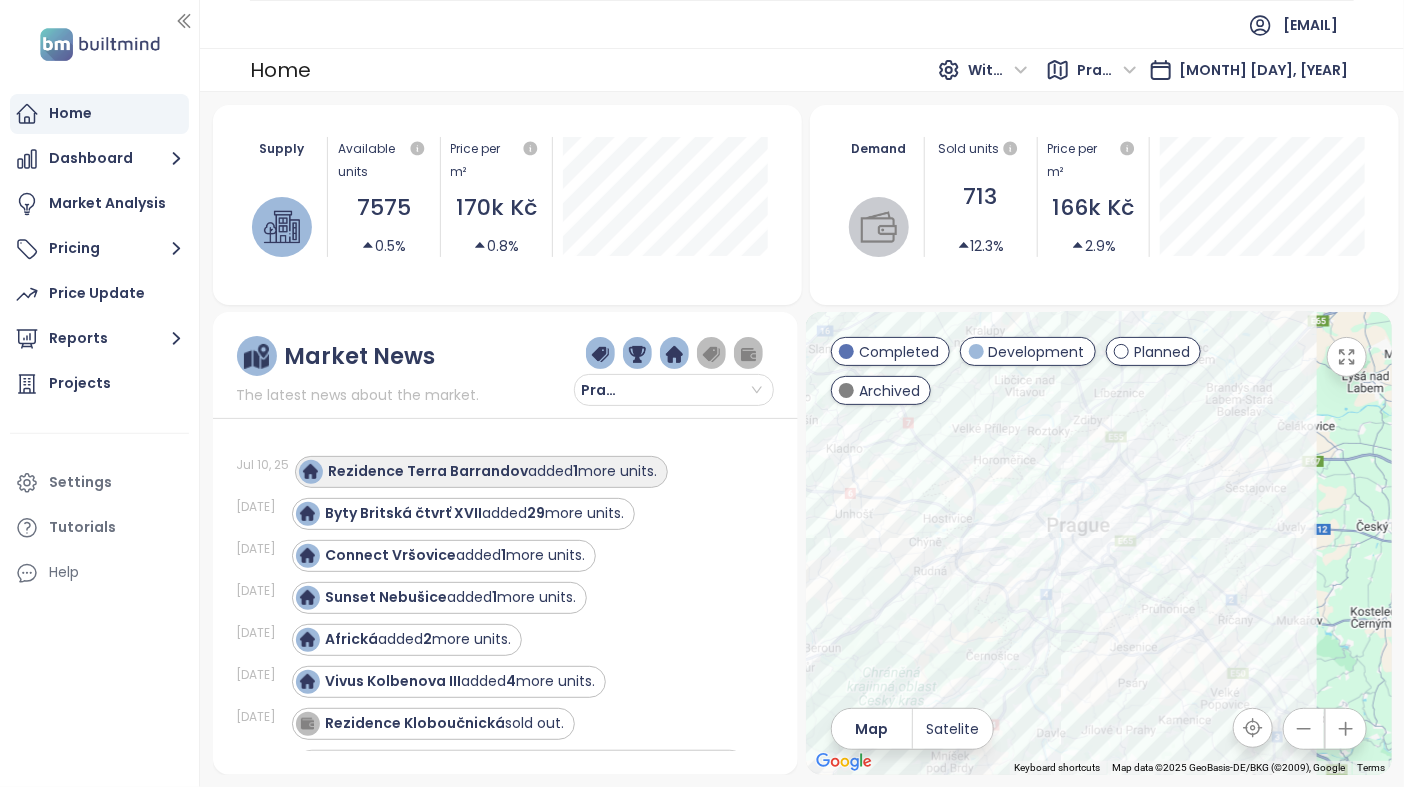 click on "Rezidence Terra Barrandov added 1 more units." at bounding box center (493, 471) 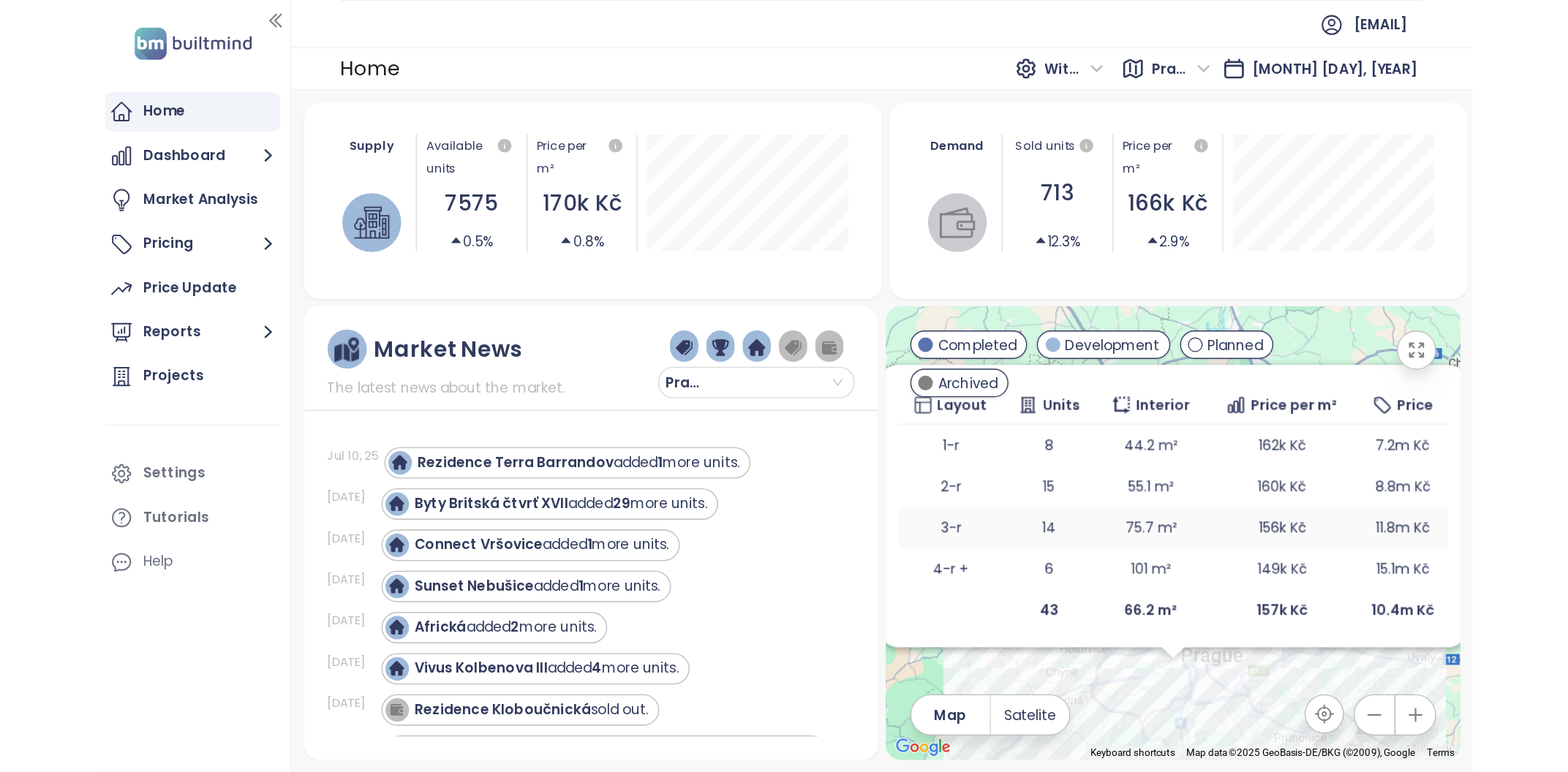 scroll, scrollTop: 0, scrollLeft: 0, axis: both 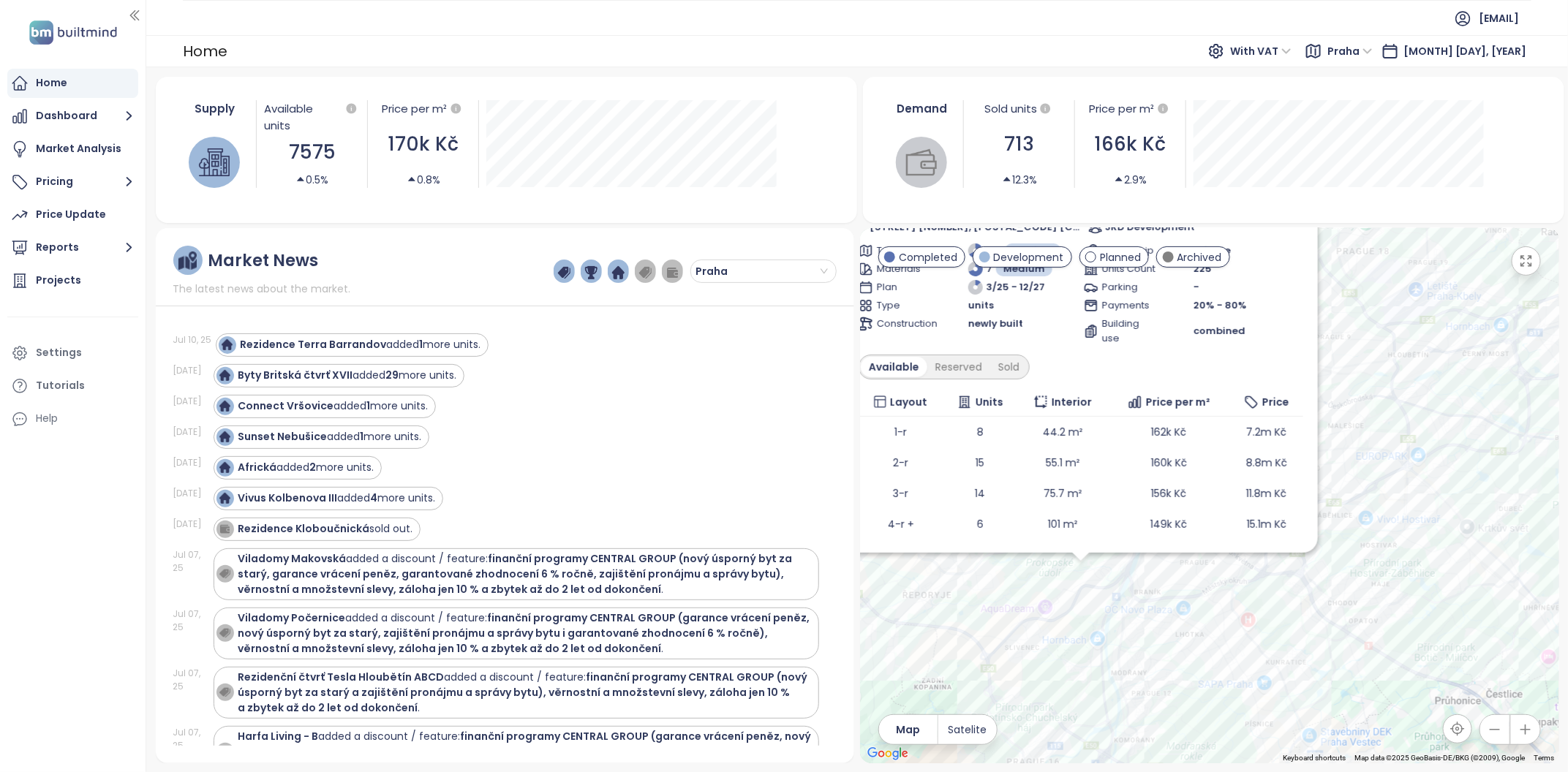 drag, startPoint x: 1036, startPoint y: 554, endPoint x: 1264, endPoint y: 588, distance: 230.5211 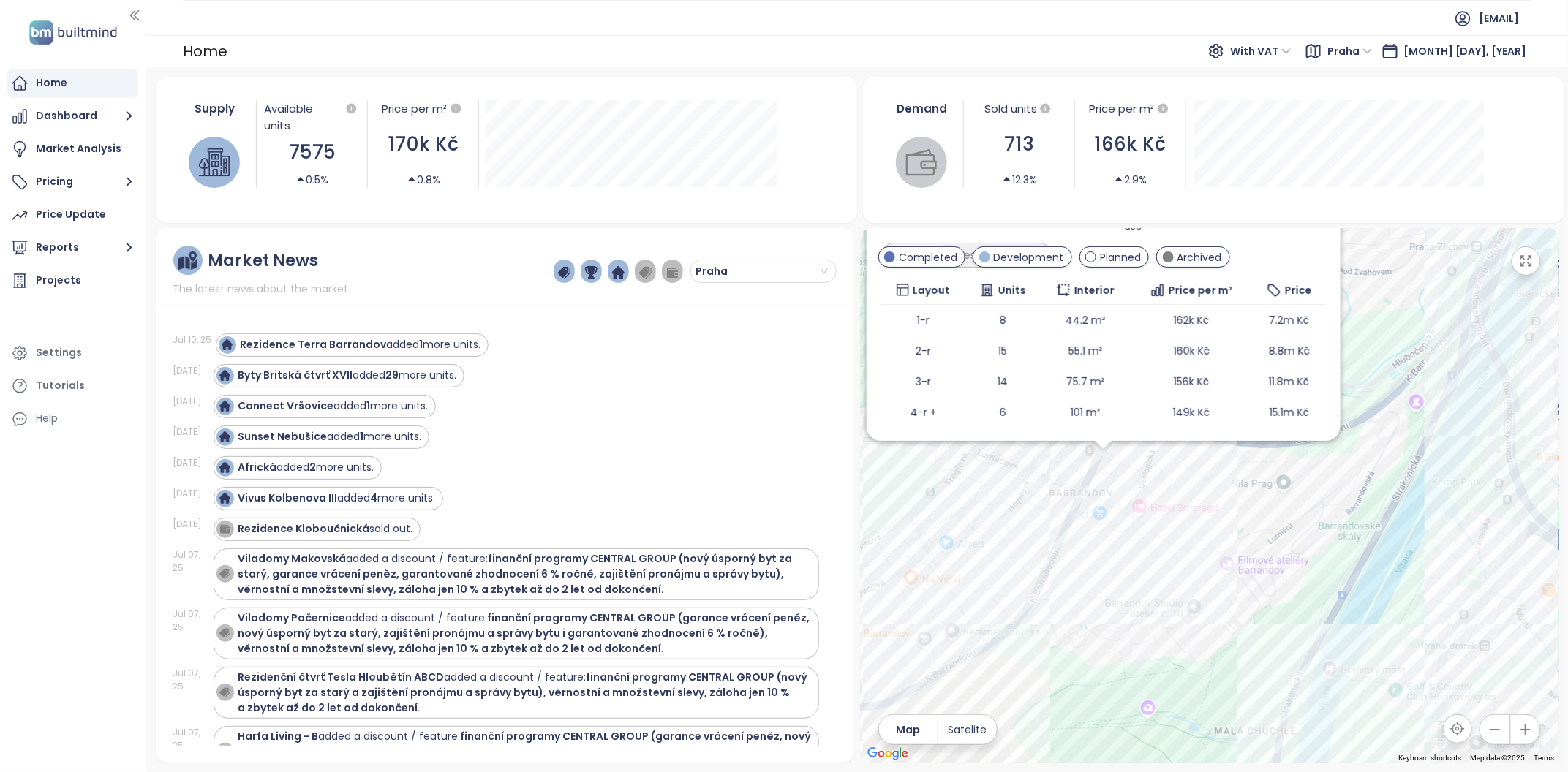 drag, startPoint x: 1017, startPoint y: 644, endPoint x: 1137, endPoint y: 470, distance: 211.36698 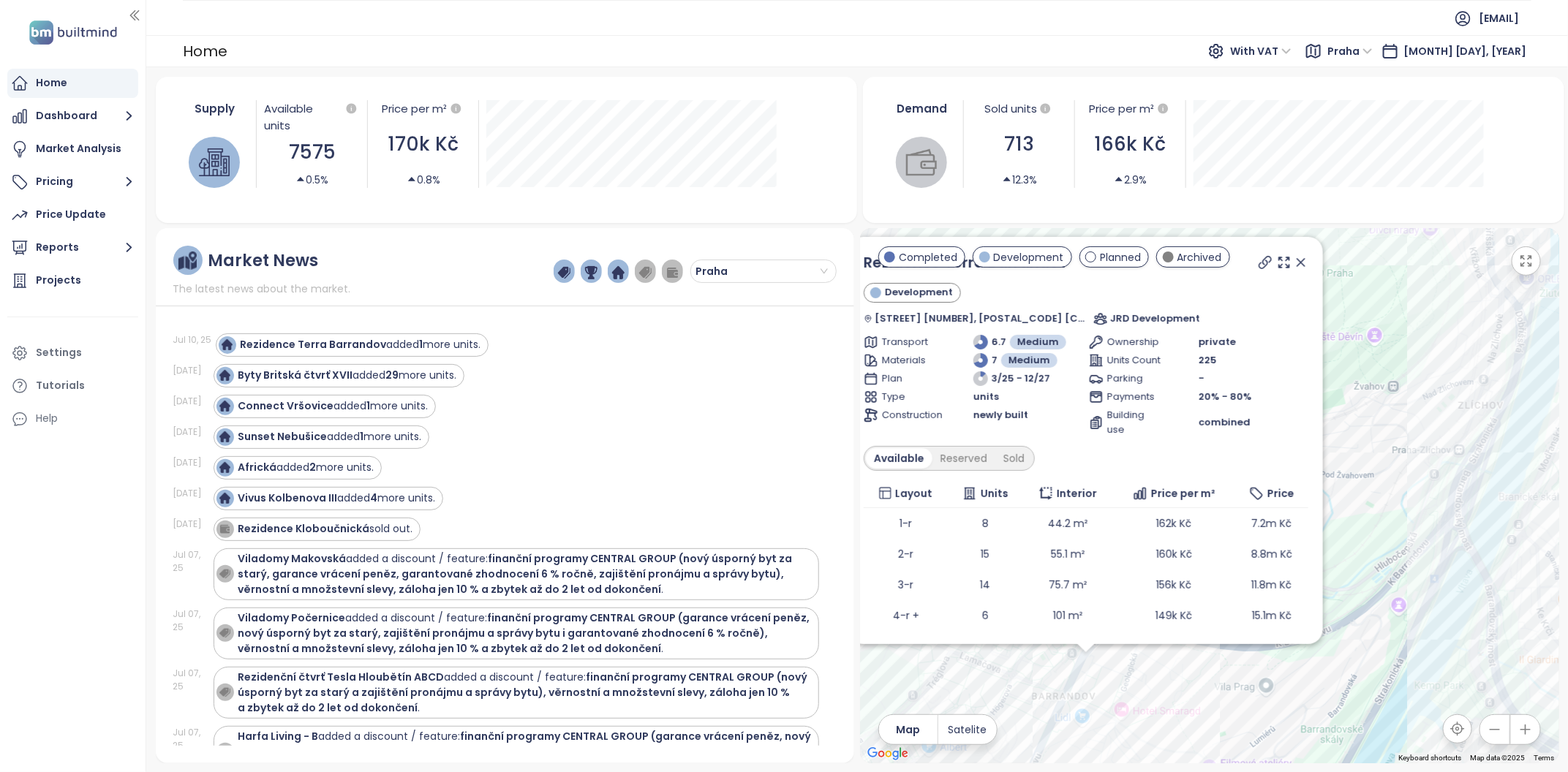 drag, startPoint x: 1142, startPoint y: 465, endPoint x: 1123, endPoint y: 683, distance: 218.82642 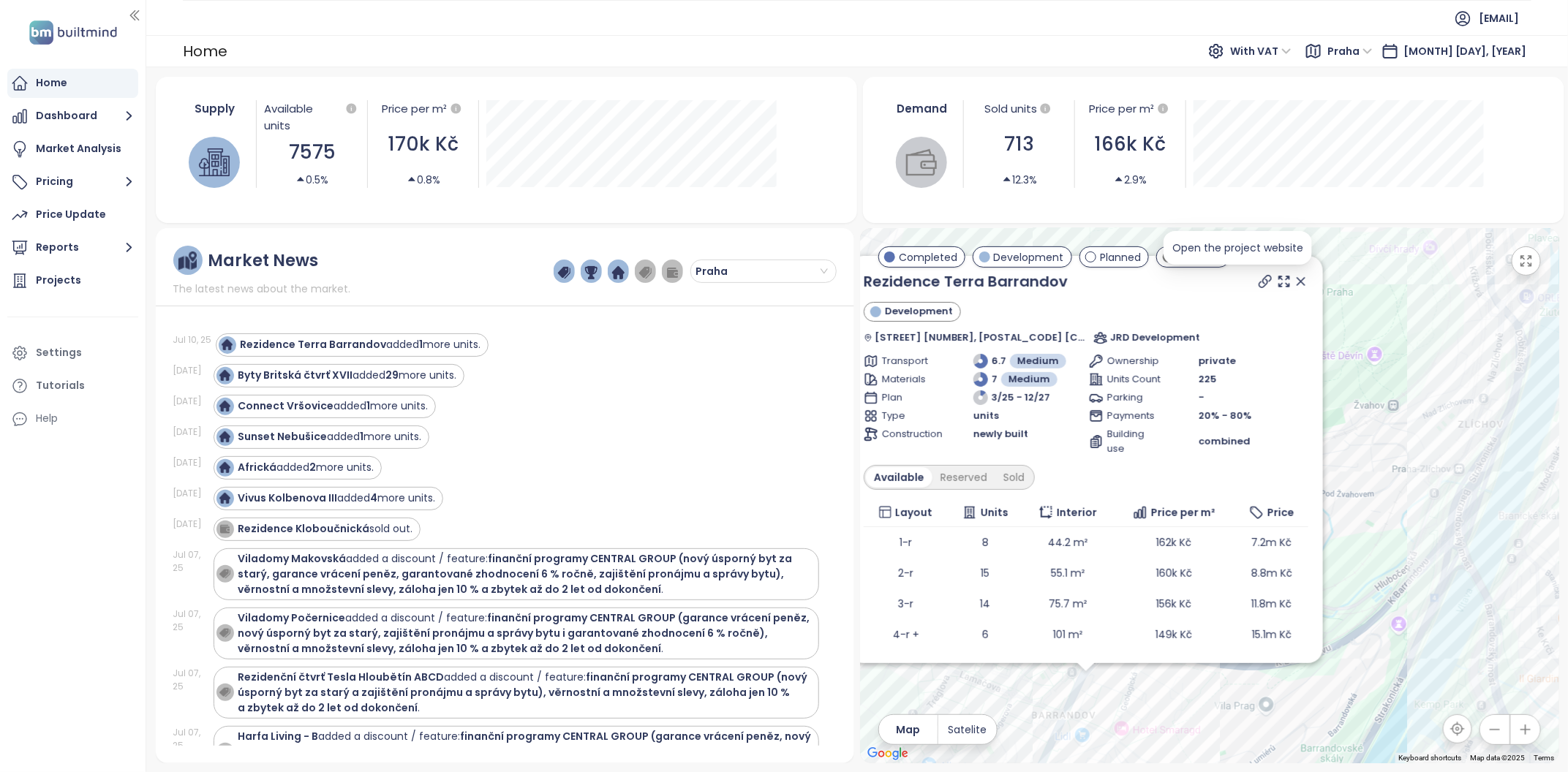 click 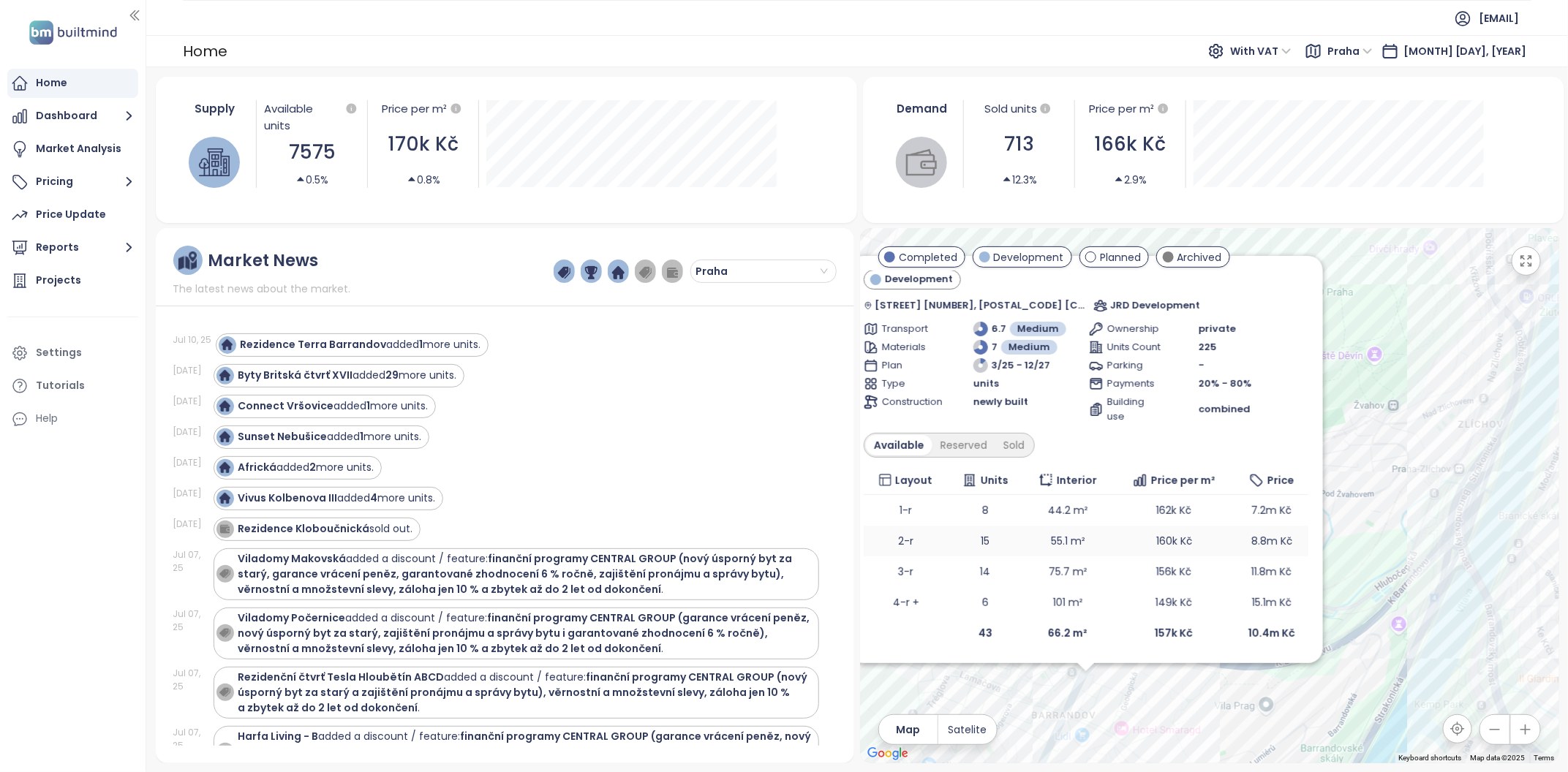 scroll, scrollTop: 41, scrollLeft: 0, axis: vertical 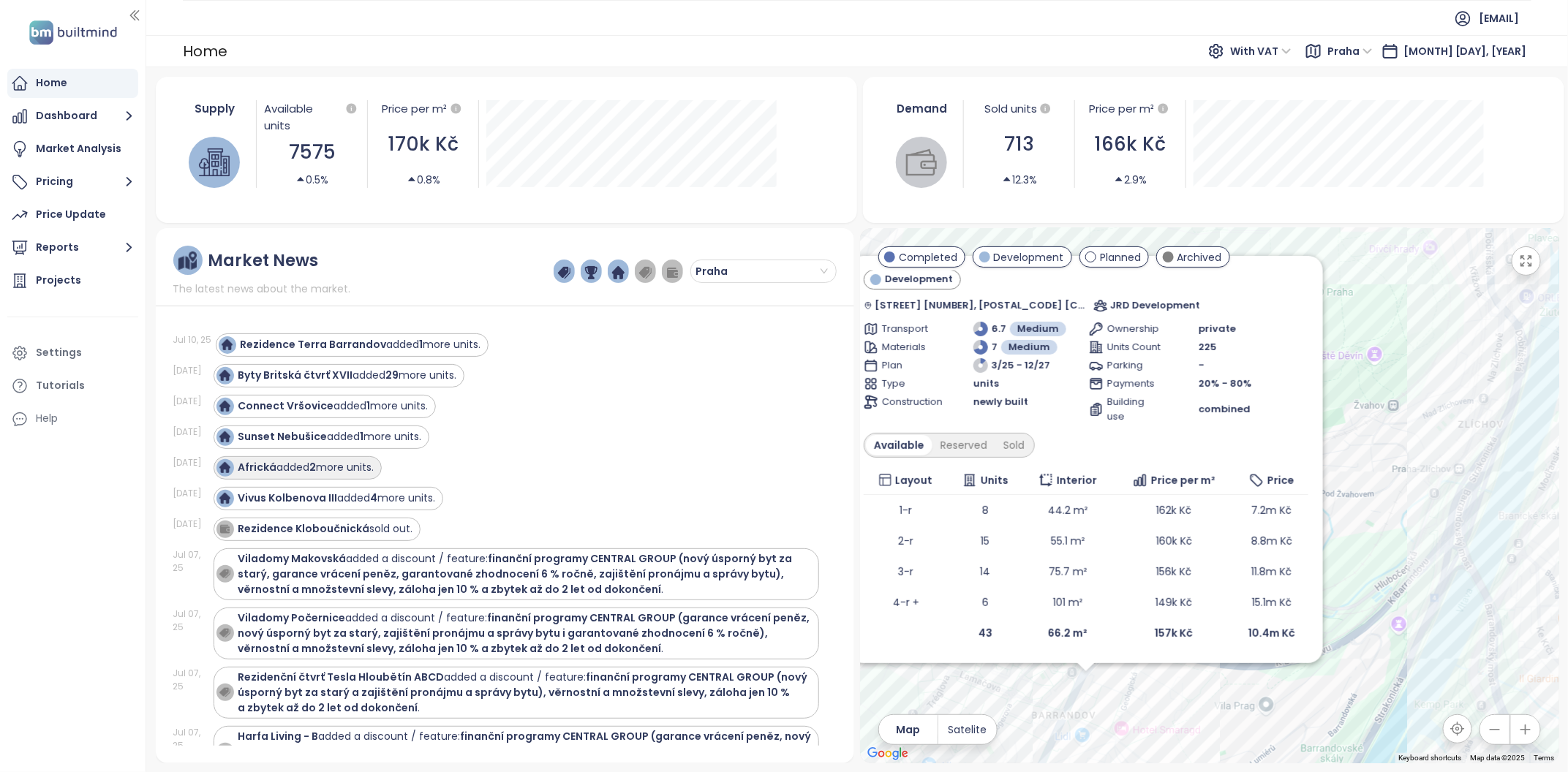 click on "Africká added 2 more units." at bounding box center [306, 467] 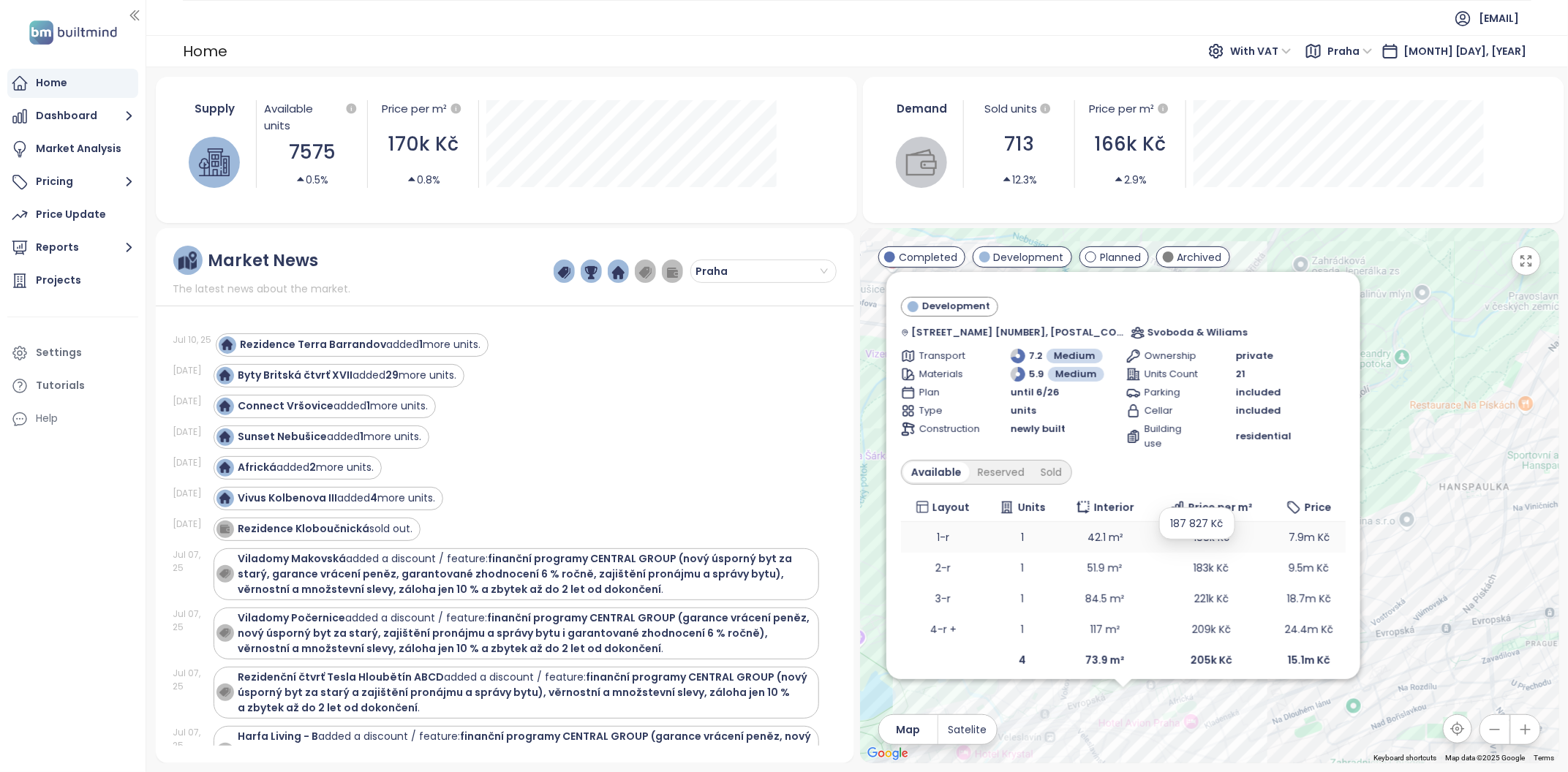 scroll, scrollTop: 41, scrollLeft: 0, axis: vertical 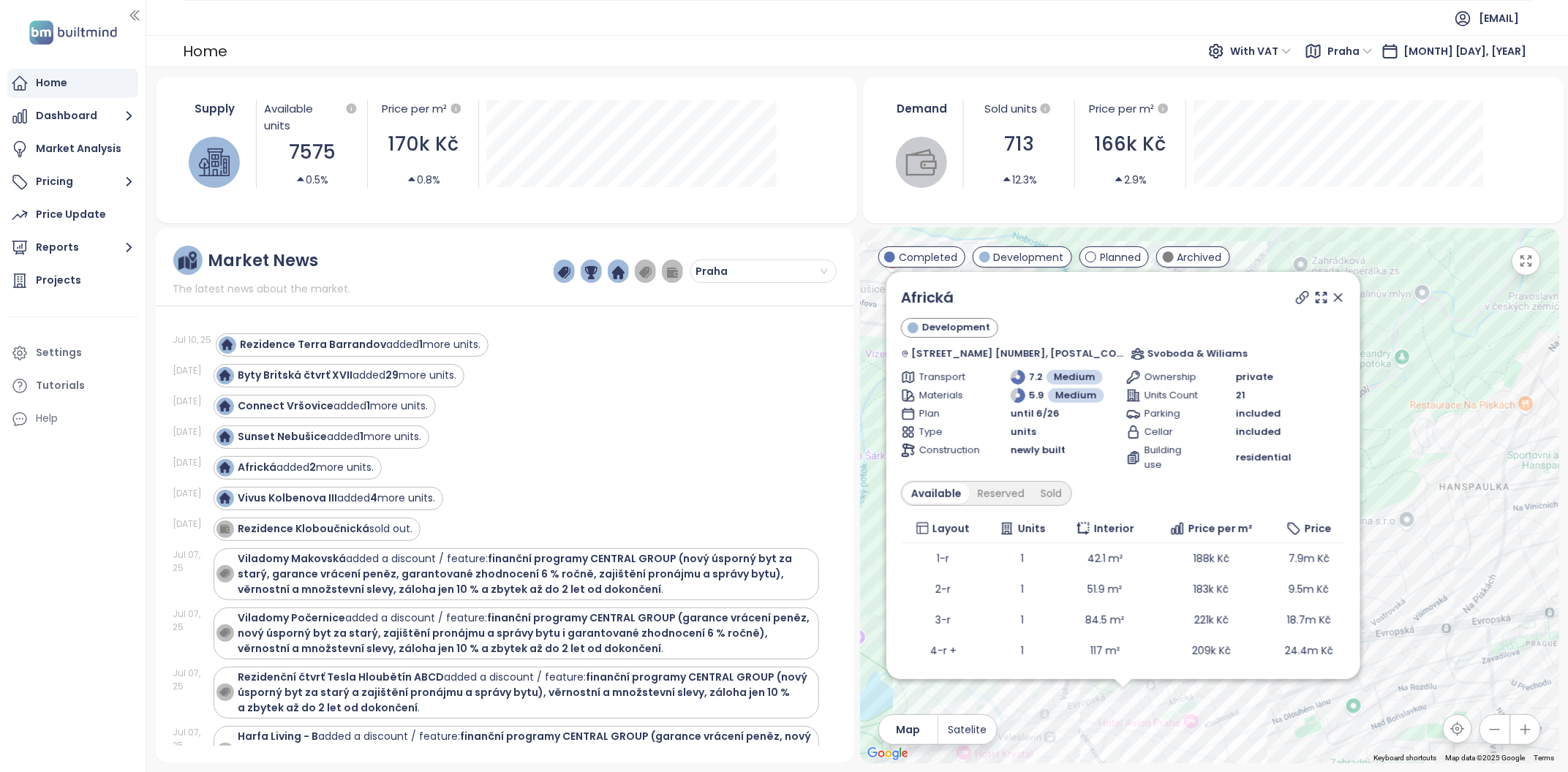 click 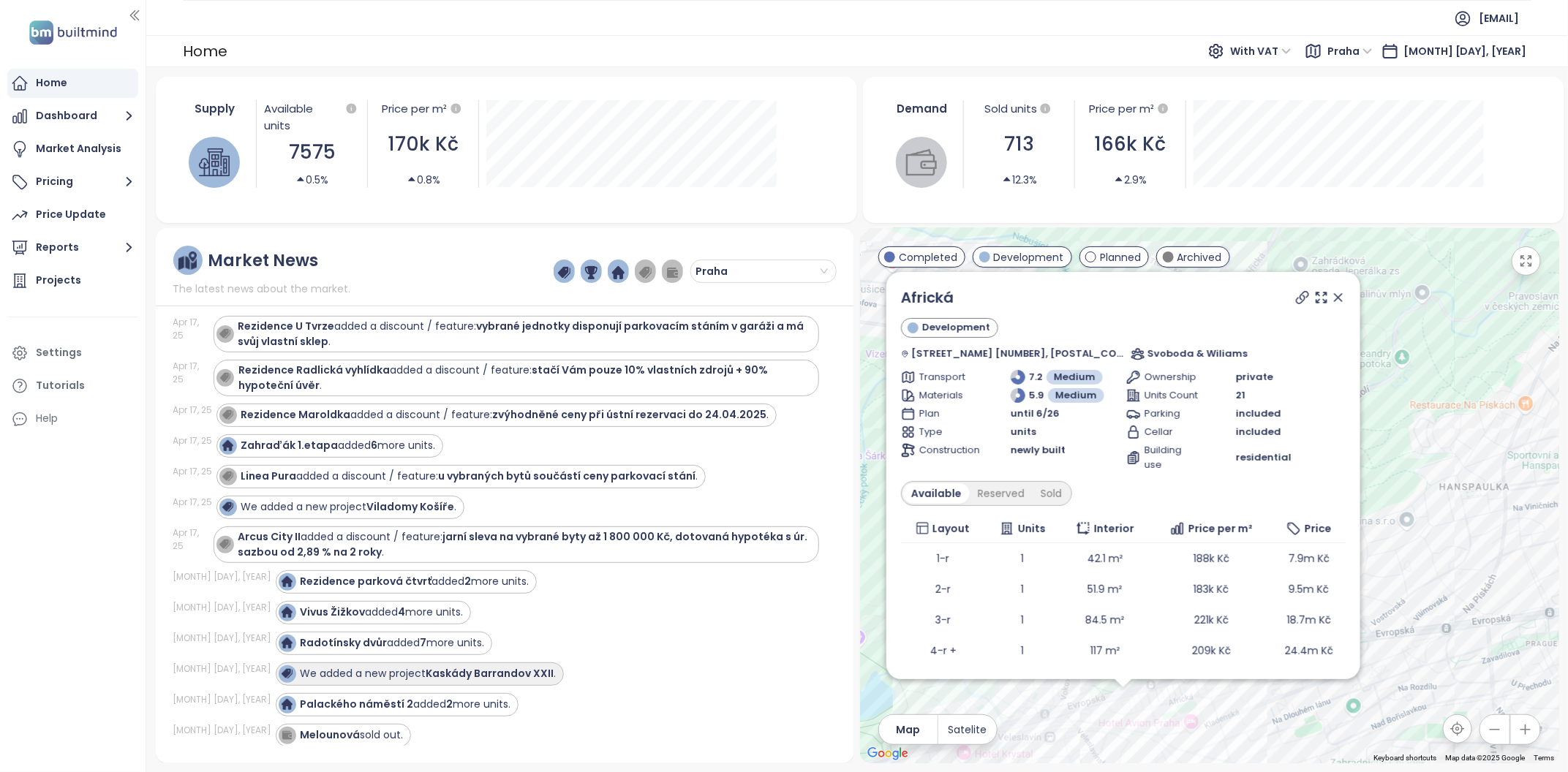 click on "Kaskády Barrandov XXII" at bounding box center [490, 673] 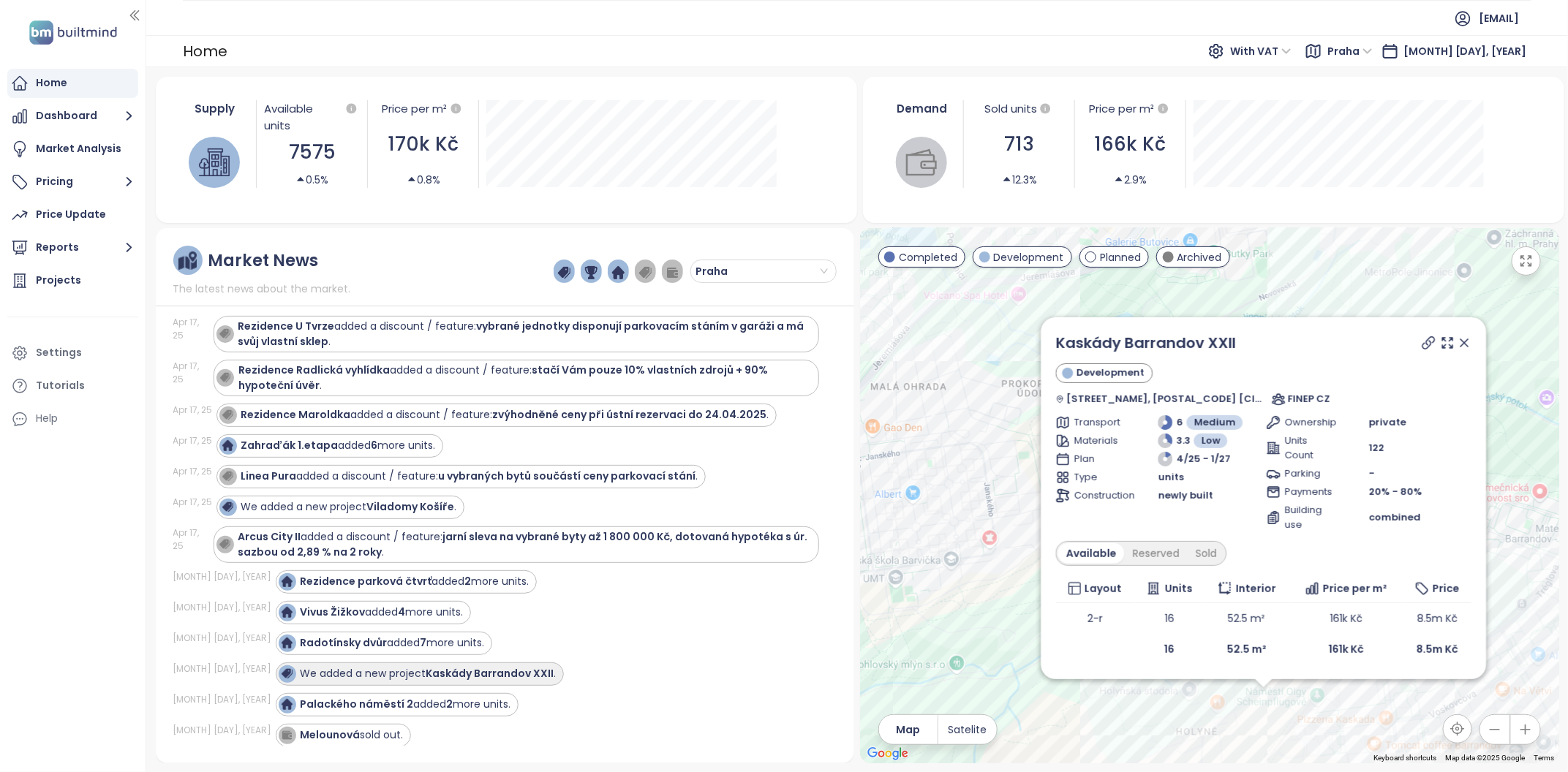 click on "Kaskády Barrandov XXII" at bounding box center [490, 673] 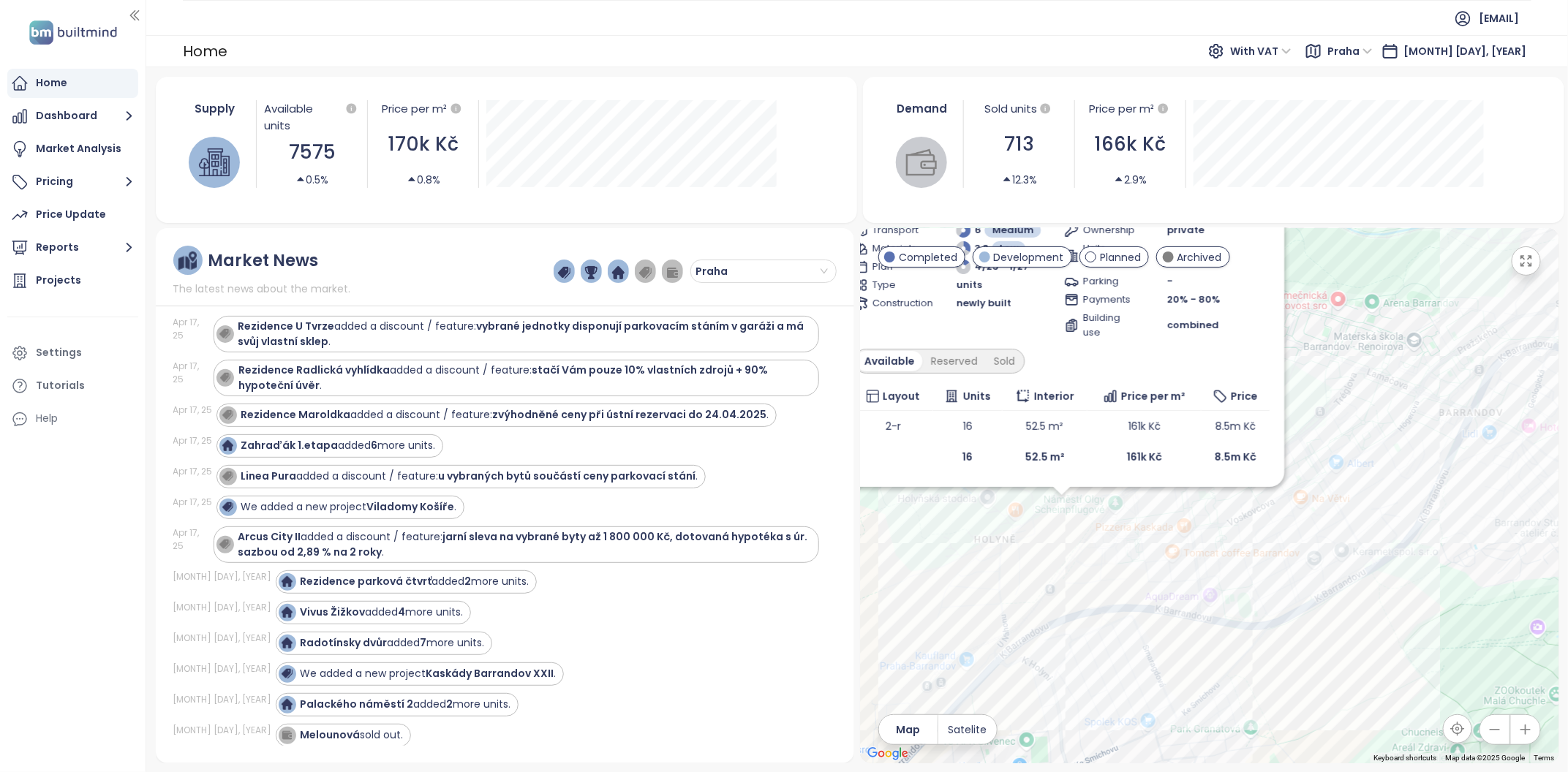 drag, startPoint x: 1172, startPoint y: 709, endPoint x: 968, endPoint y: 515, distance: 281.51732 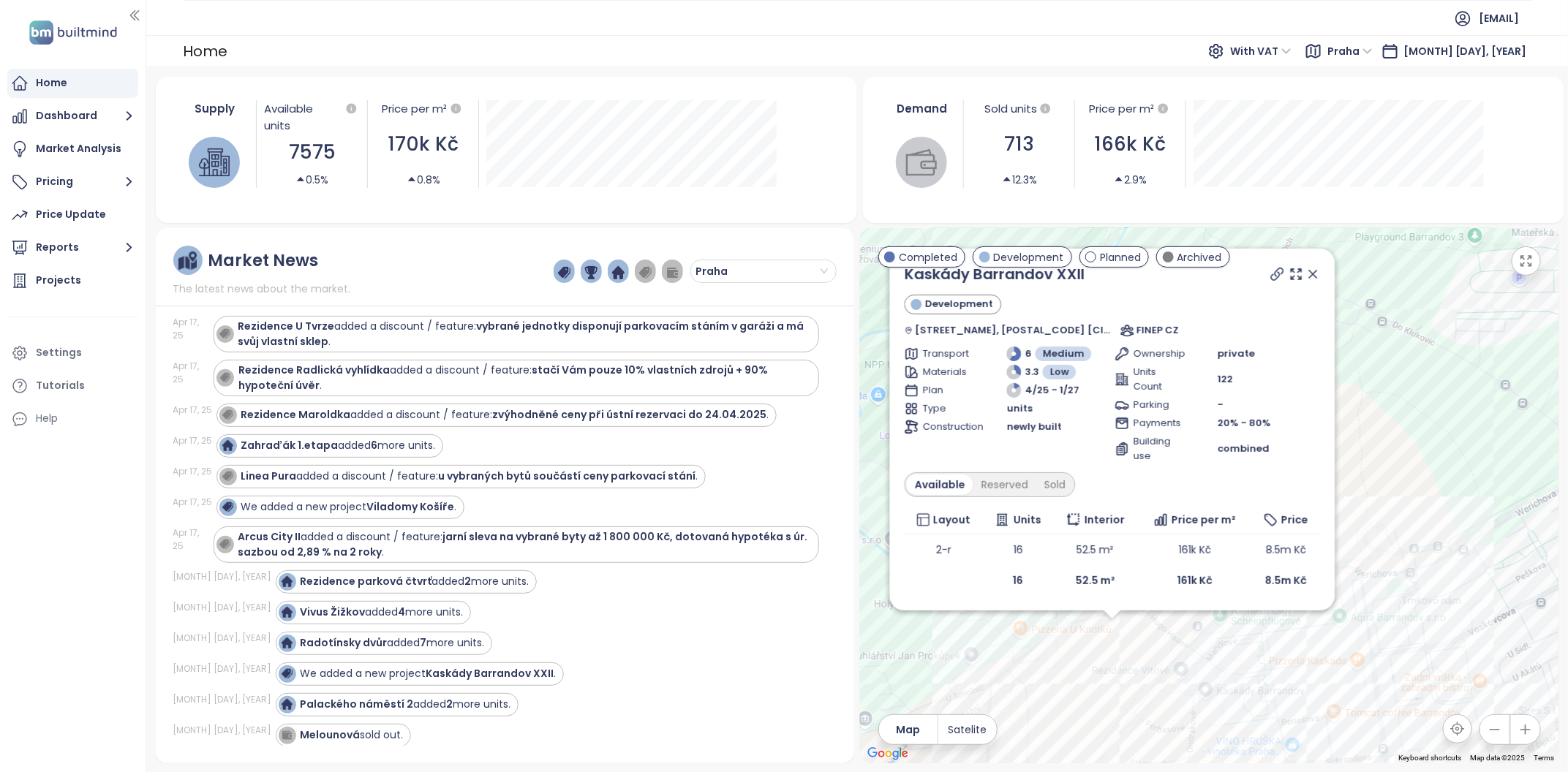 drag, startPoint x: 1045, startPoint y: 561, endPoint x: 1064, endPoint y: 682, distance: 122.4827 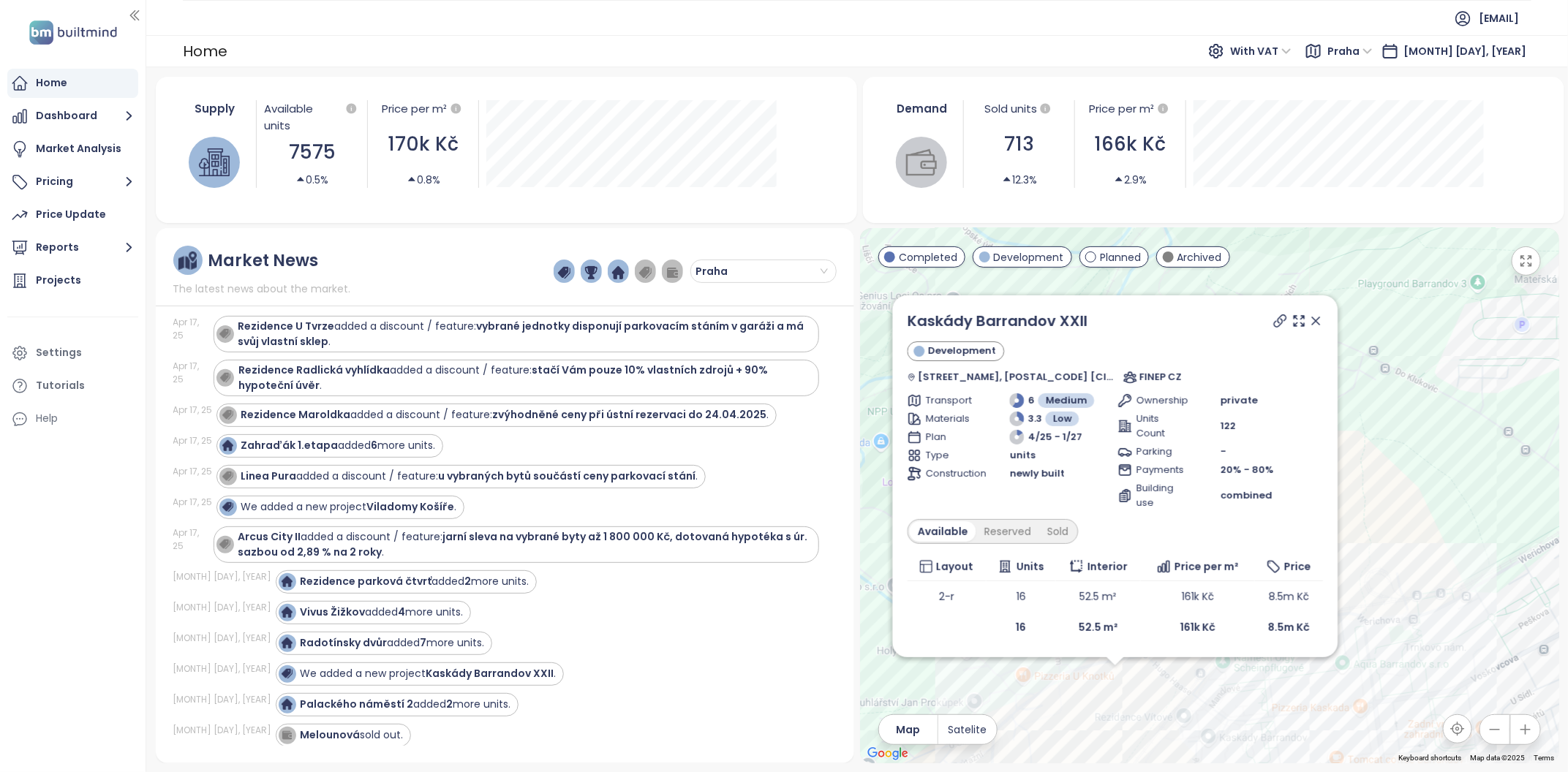 click 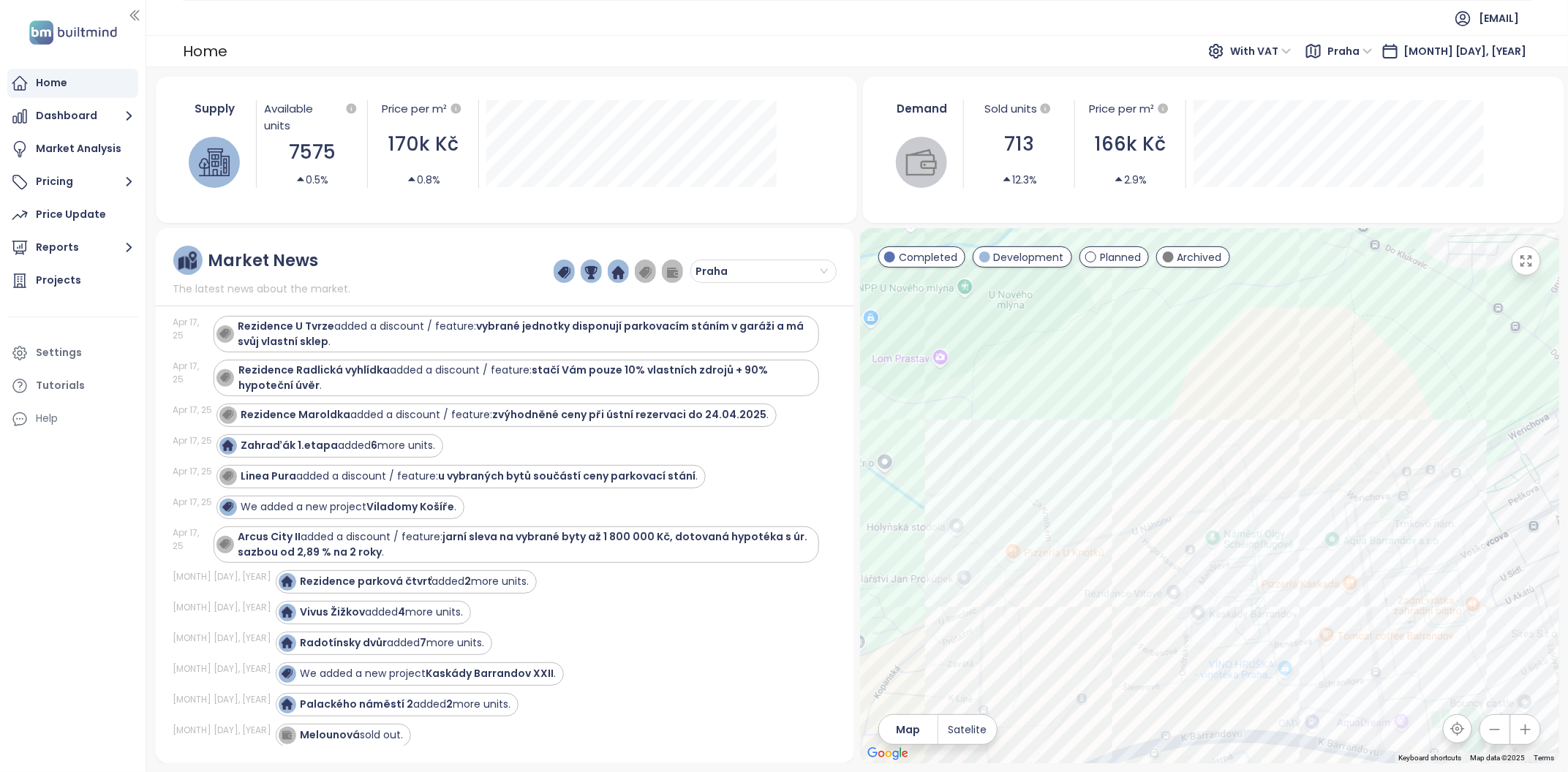 drag, startPoint x: 1196, startPoint y: 625, endPoint x: 1167, endPoint y: 454, distance: 173.44163 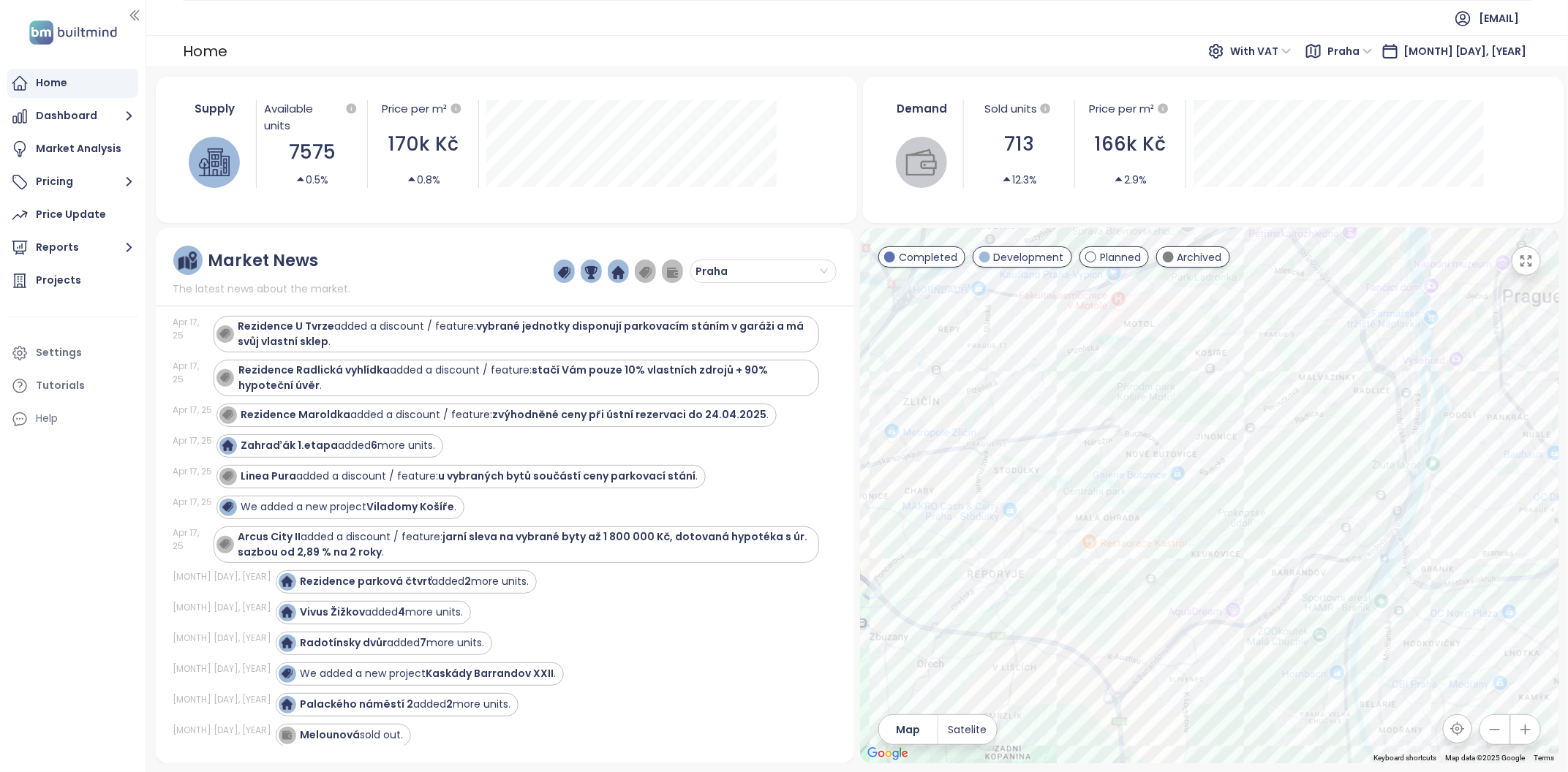 drag, startPoint x: 1199, startPoint y: 497, endPoint x: 1199, endPoint y: 657, distance: 160 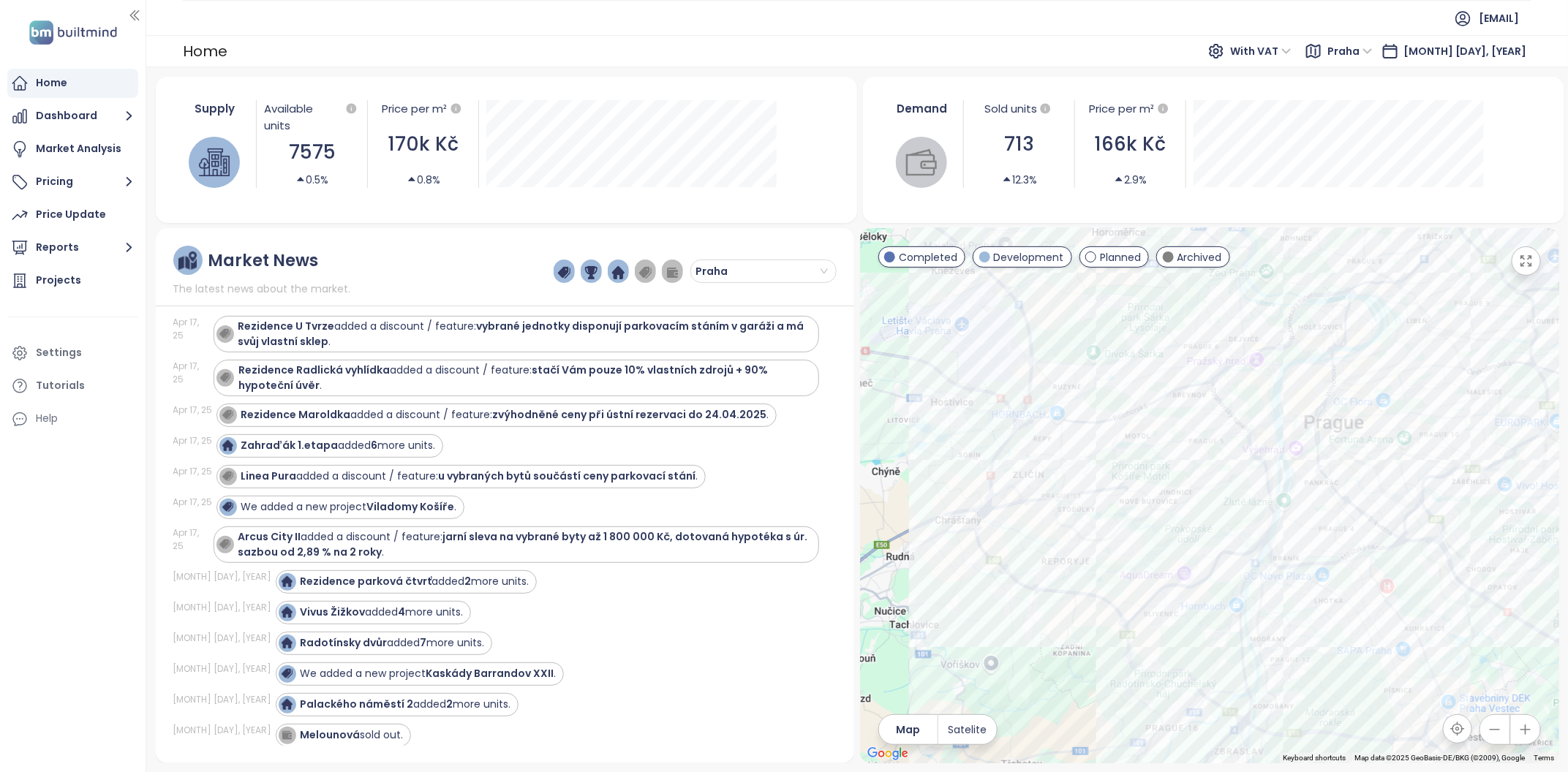 drag, startPoint x: 1203, startPoint y: 662, endPoint x: 1169, endPoint y: 606, distance: 65.513357 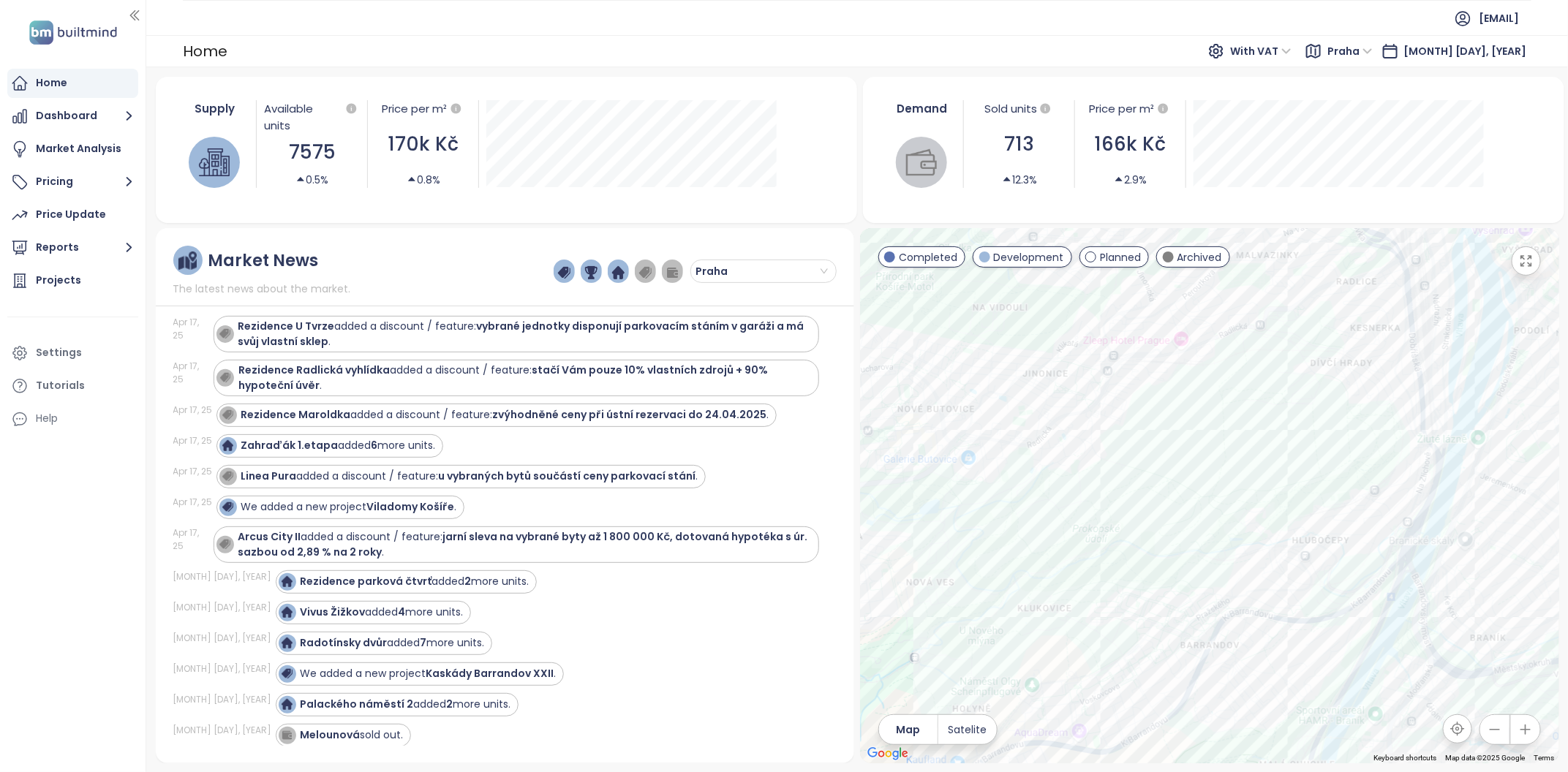 drag, startPoint x: 1327, startPoint y: 420, endPoint x: 1076, endPoint y: 534, distance: 275.67553 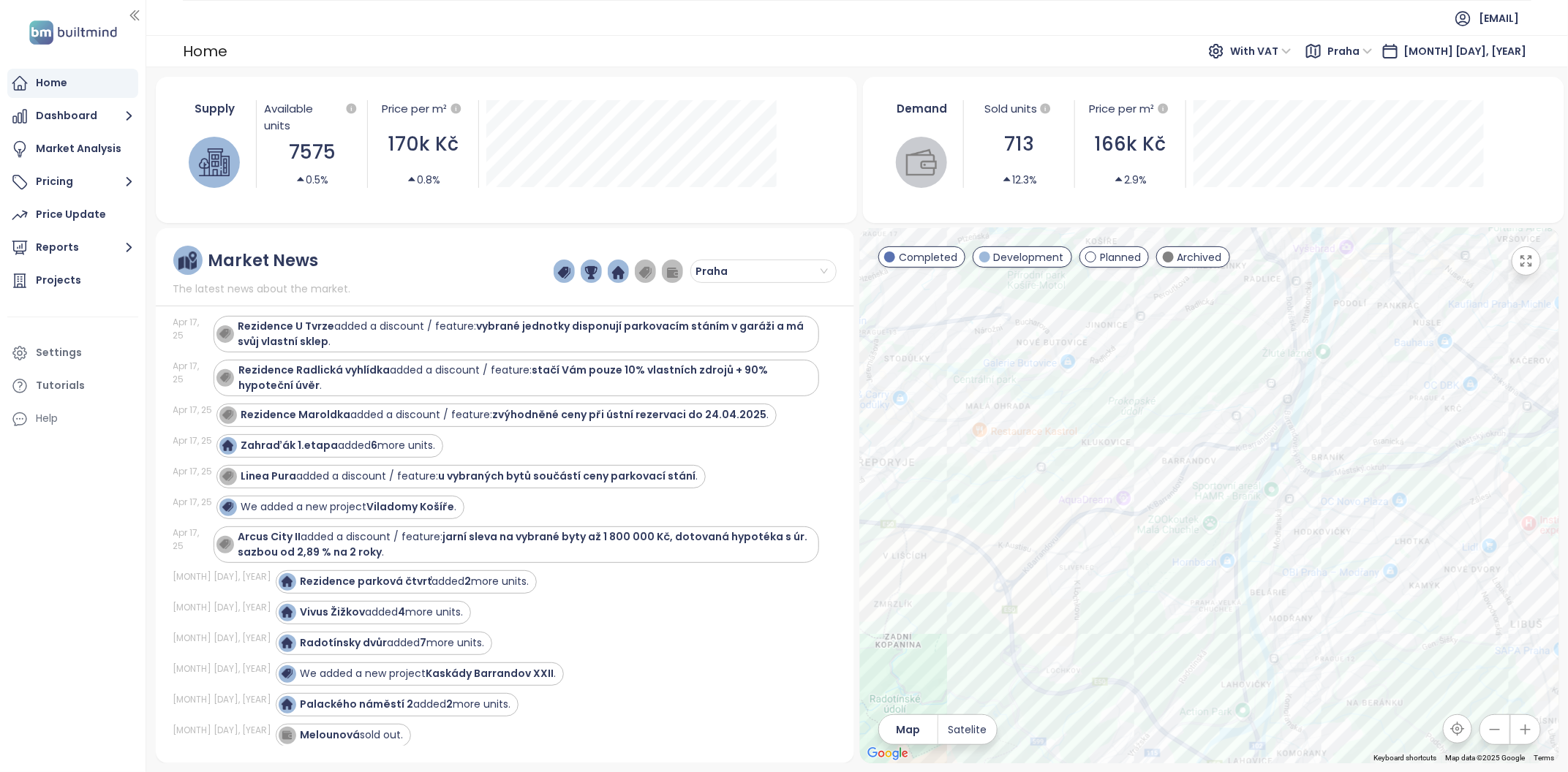 drag, startPoint x: 1111, startPoint y: 561, endPoint x: 1142, endPoint y: 430, distance: 134.61798 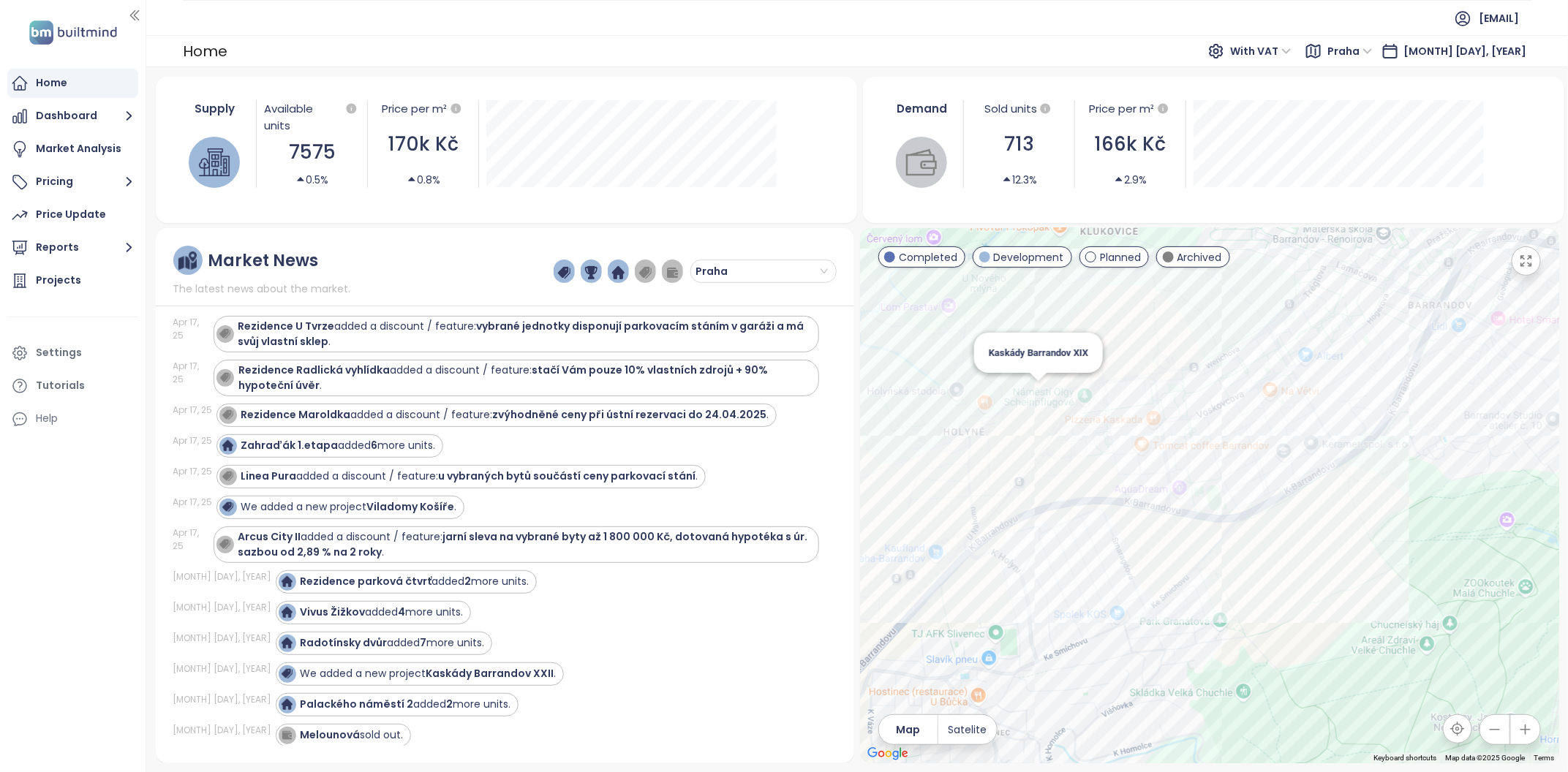click on "Kaskády Barrandov XIX" at bounding box center [1210, 496] 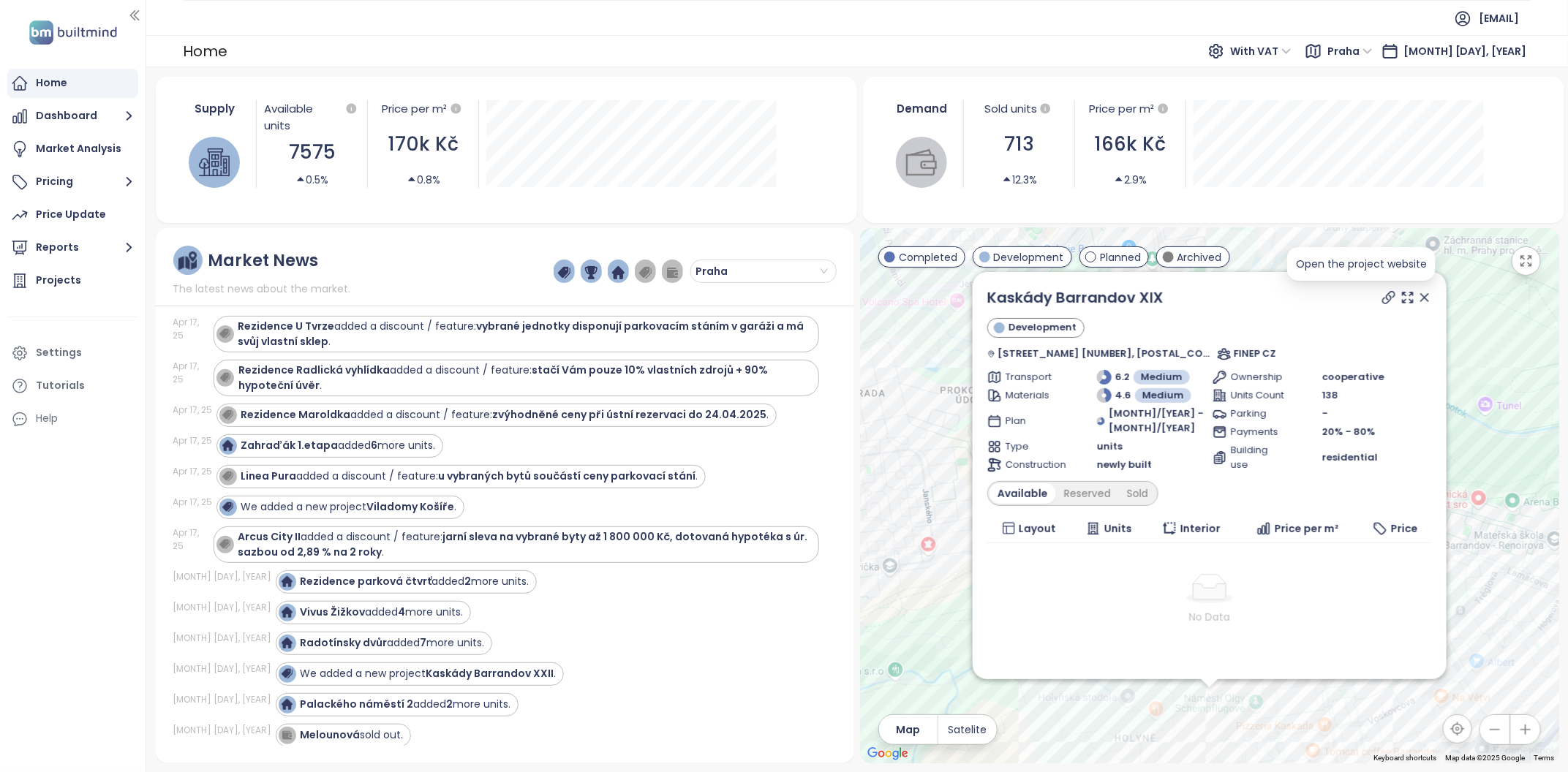 click 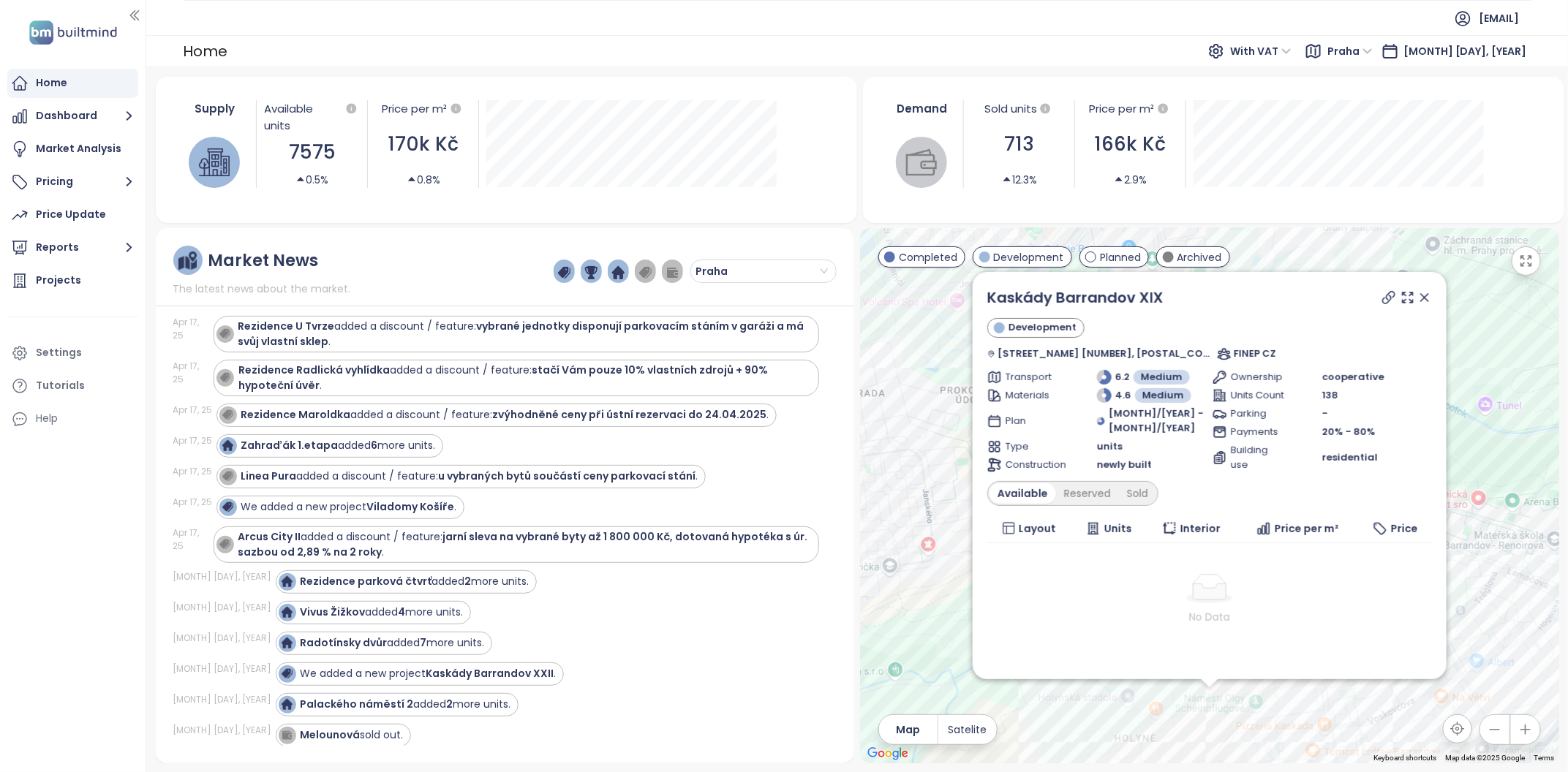 click on "[PROPERTY_NAME] added [NUMBER] more units." at bounding box center [404, 765] 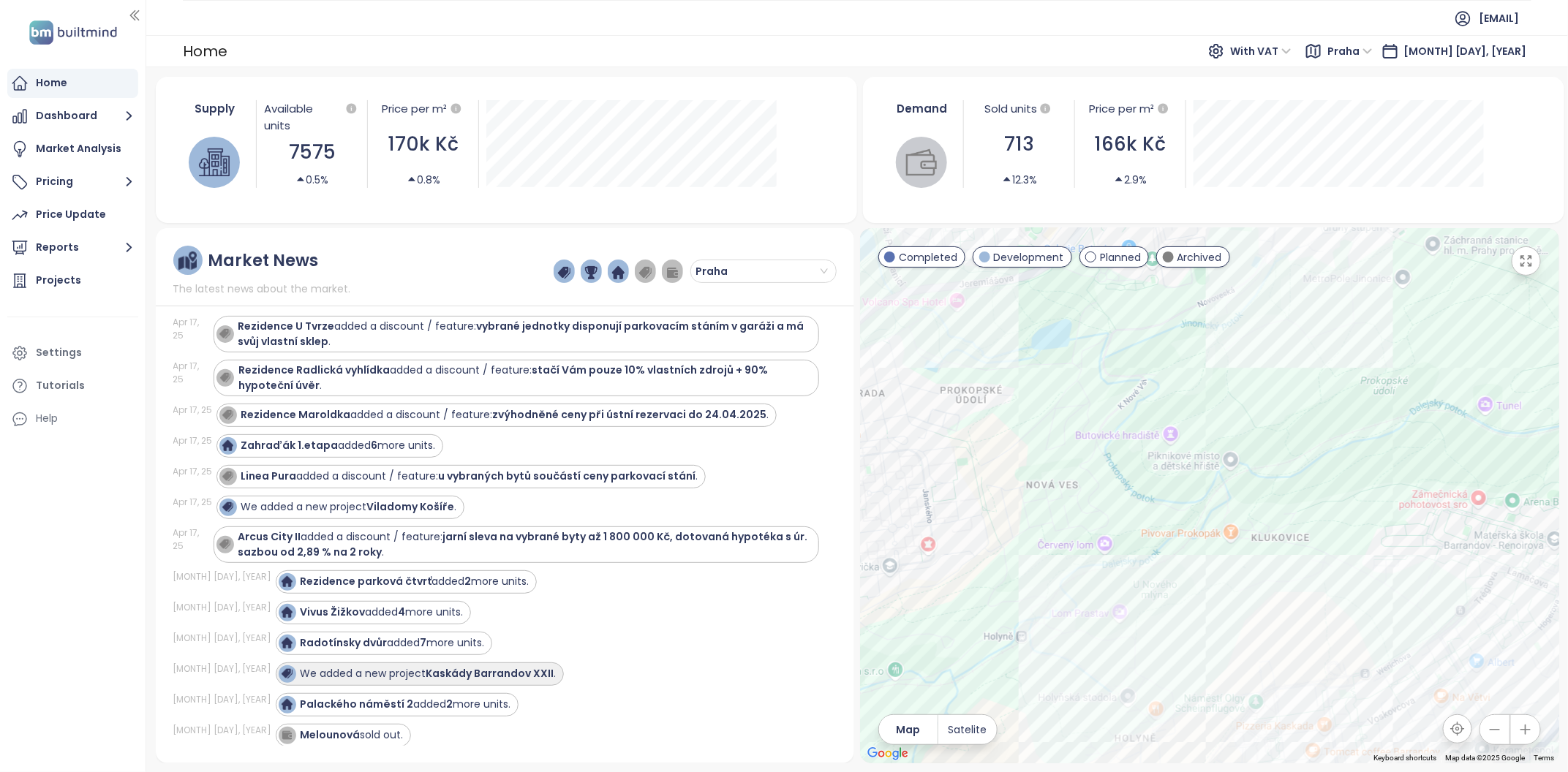 click on "Kaskády Barrandov XXII" at bounding box center [490, 673] 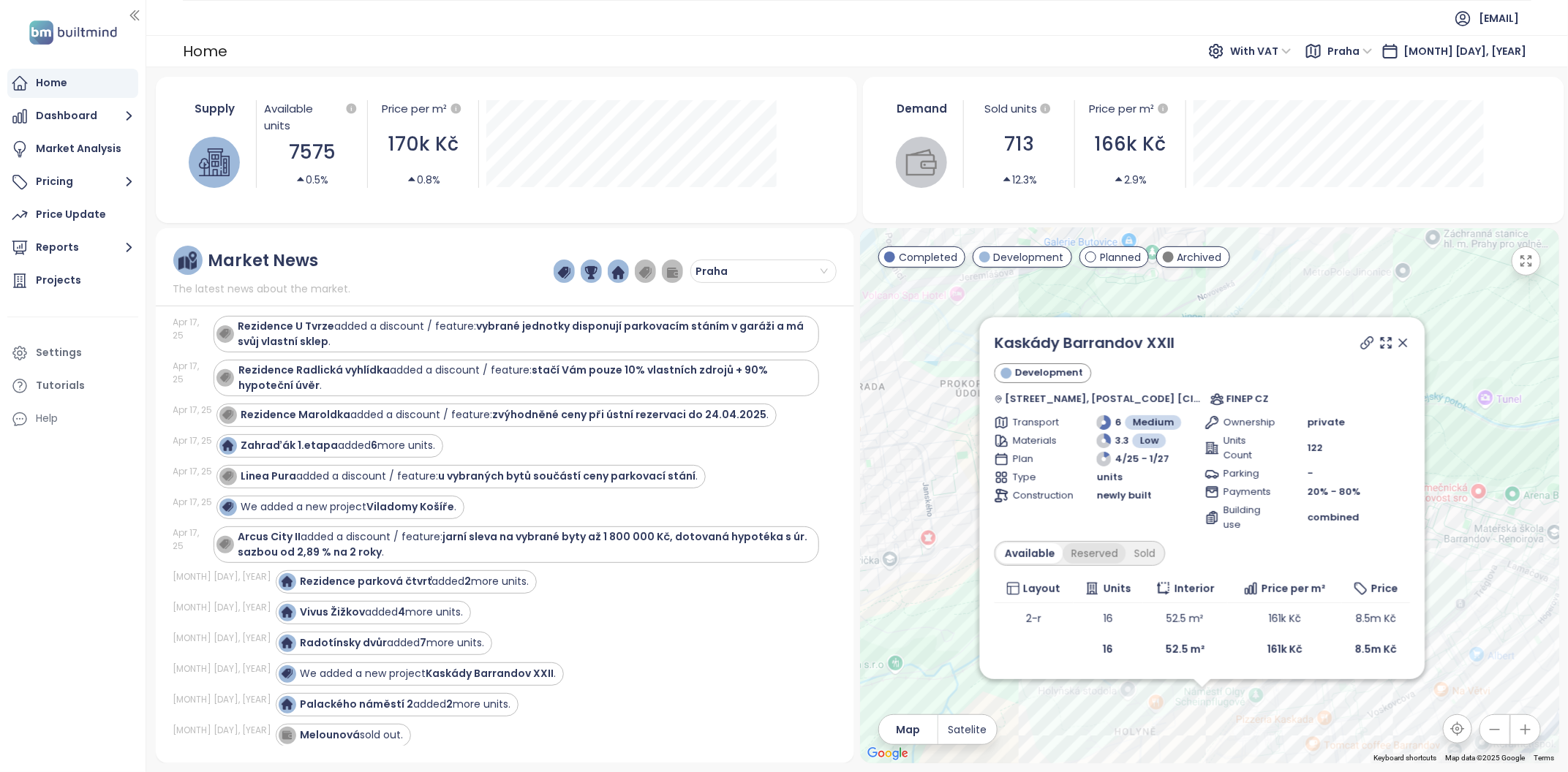 click on "Reserved" at bounding box center [1094, 553] 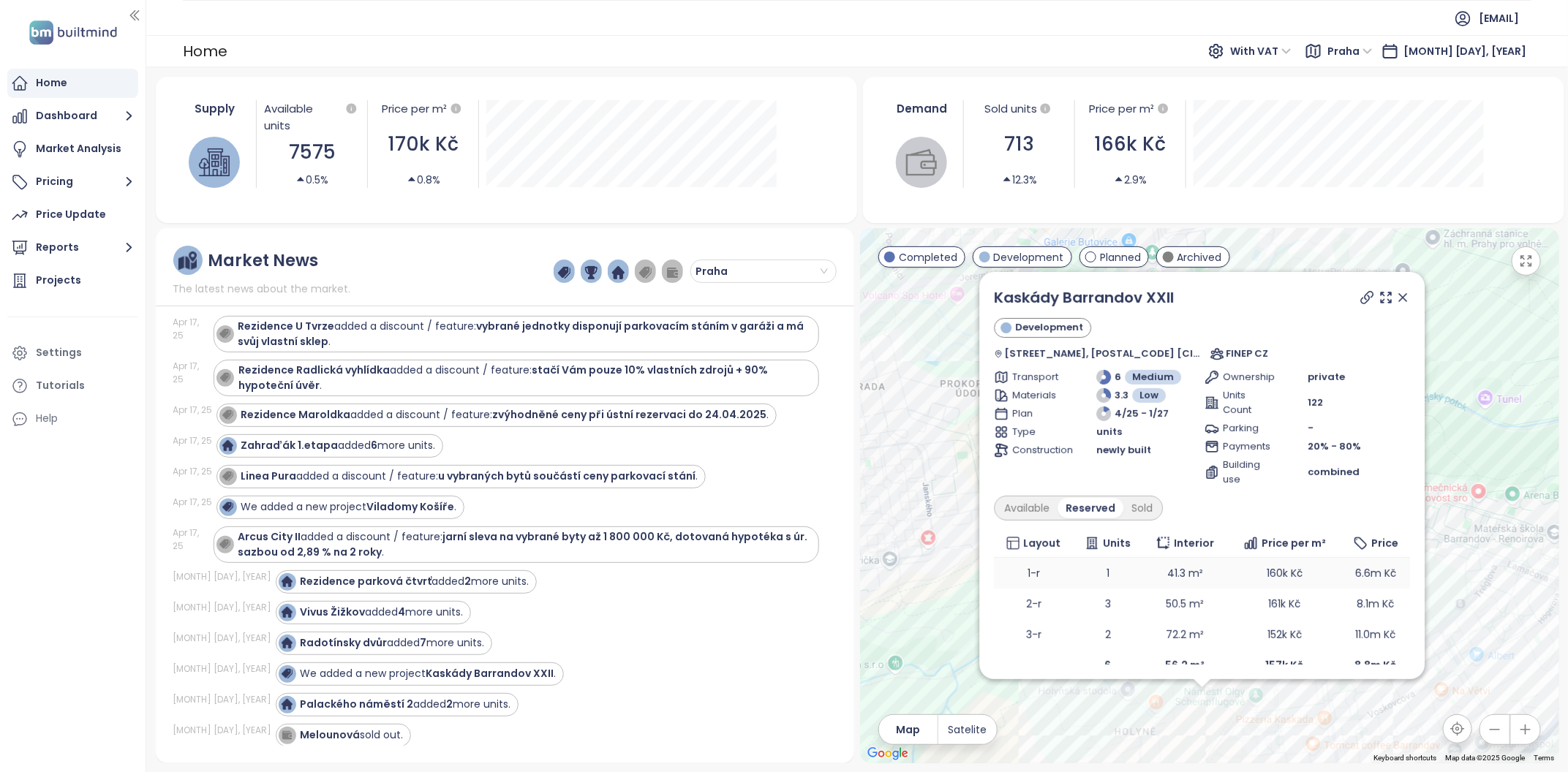 scroll, scrollTop: 10, scrollLeft: 0, axis: vertical 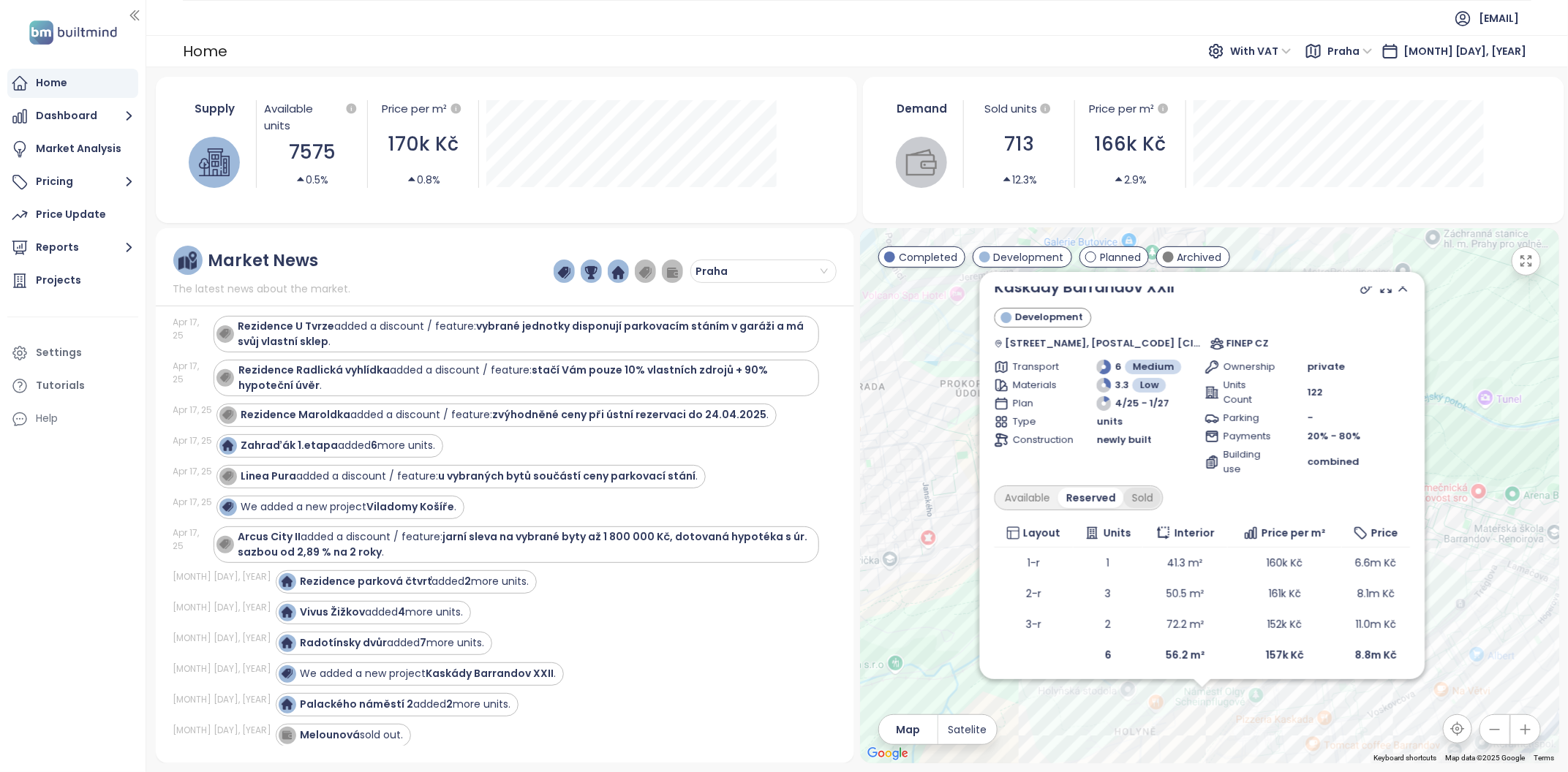 click on "Sold" at bounding box center (1142, 498) 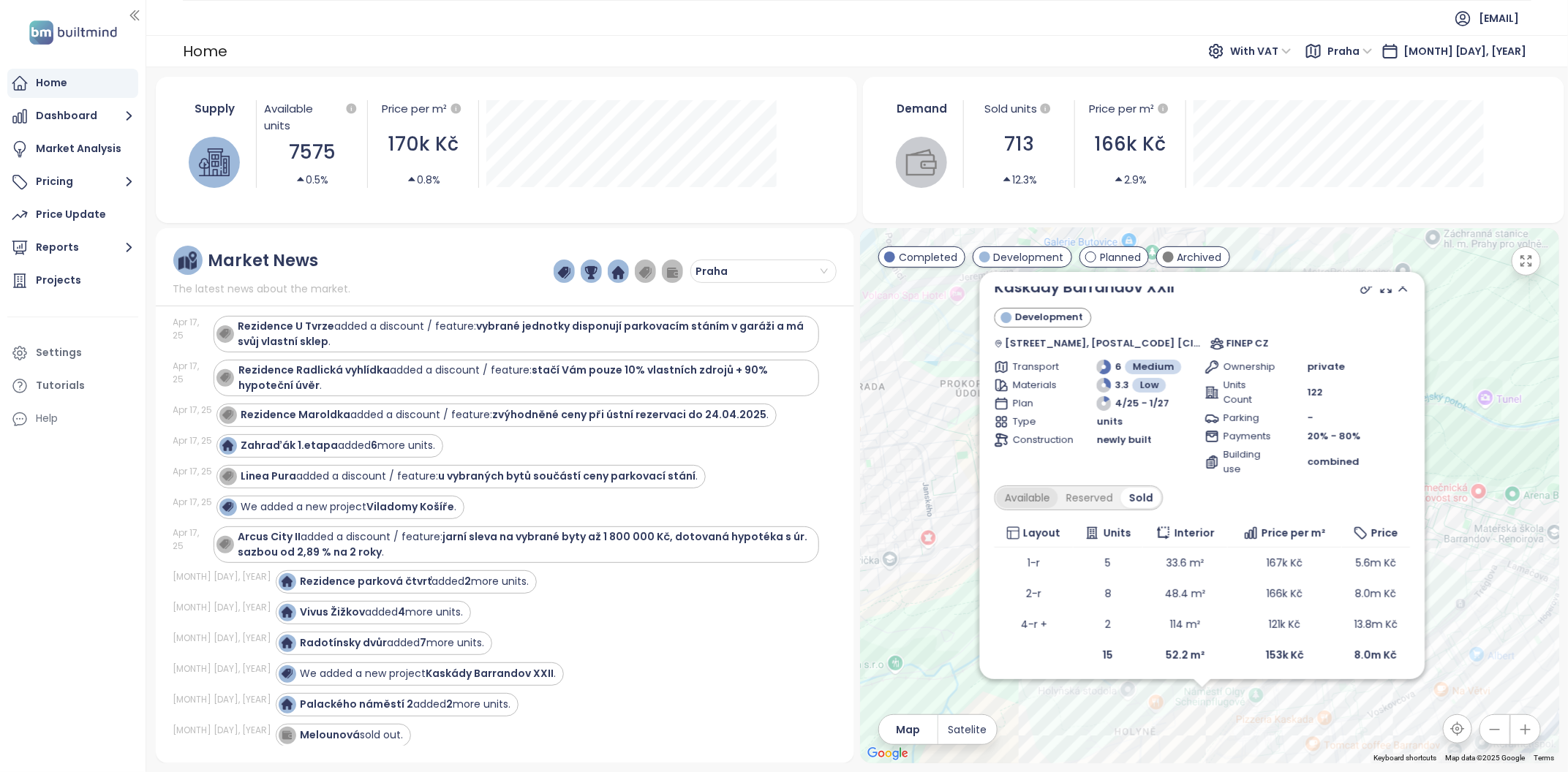 click on "Available" at bounding box center [1027, 498] 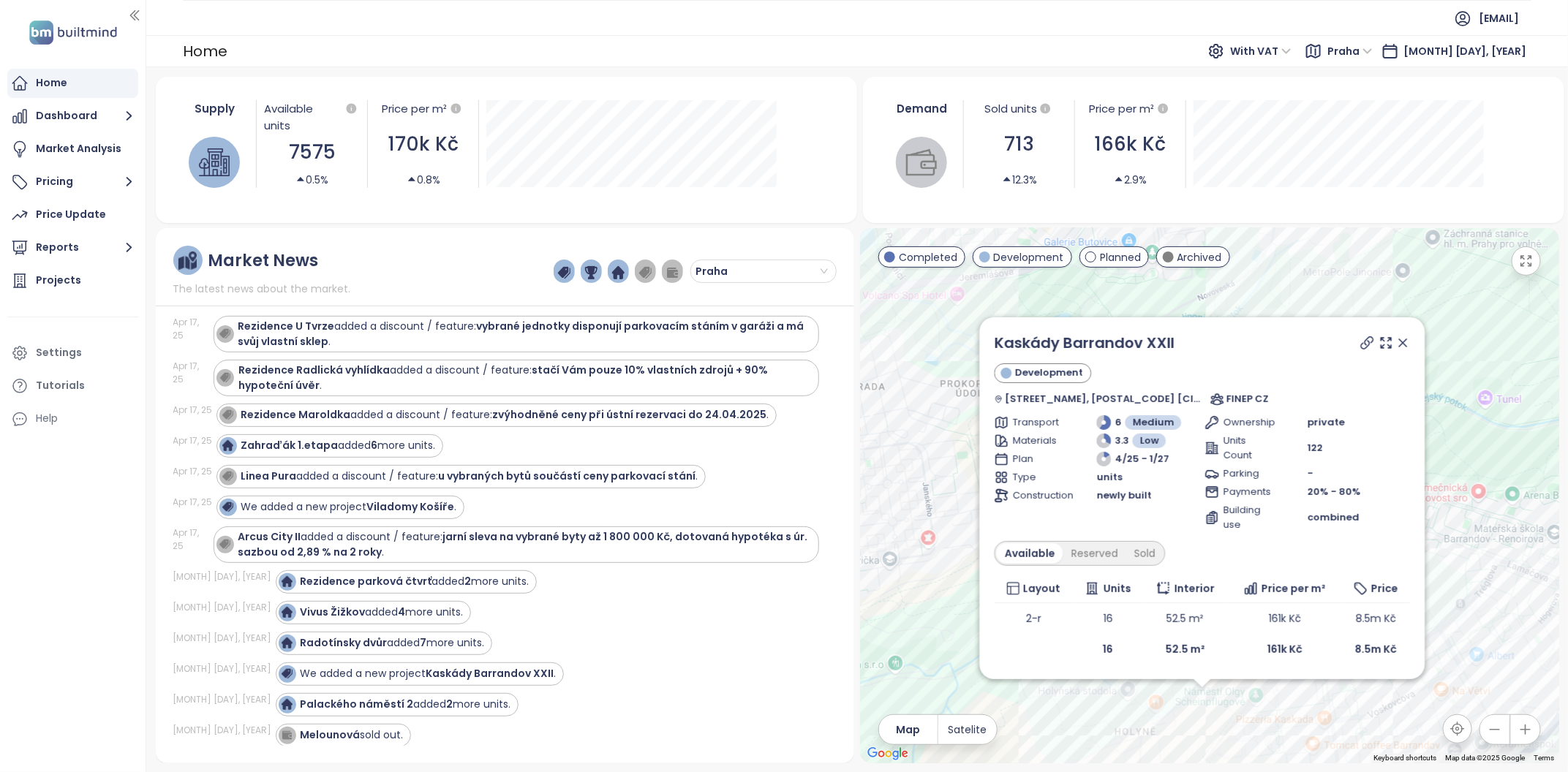 scroll, scrollTop: 0, scrollLeft: 0, axis: both 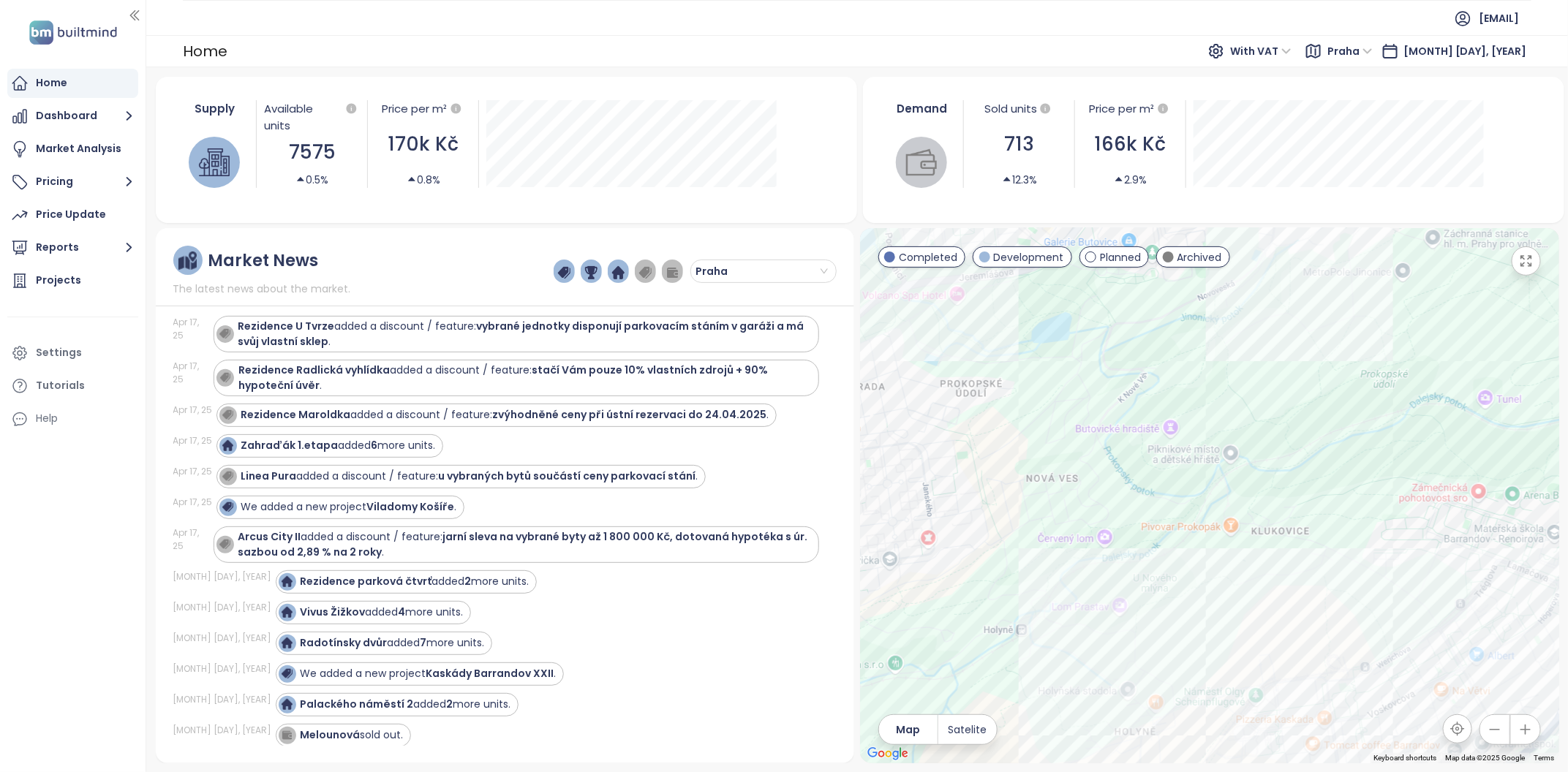 click on "[PROPERTY_NAME] added [NUMBER] more units." at bounding box center [404, 765] 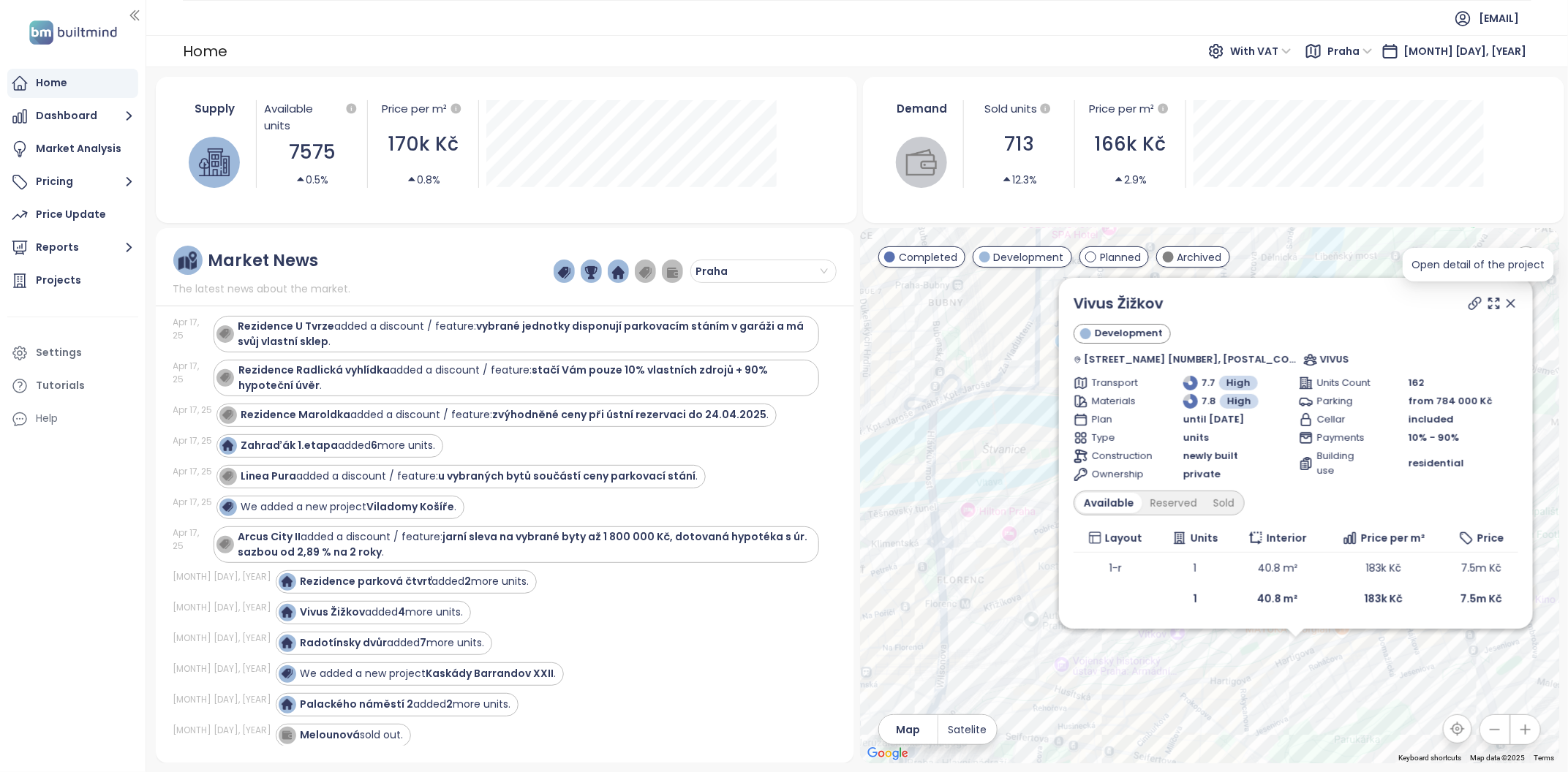 click 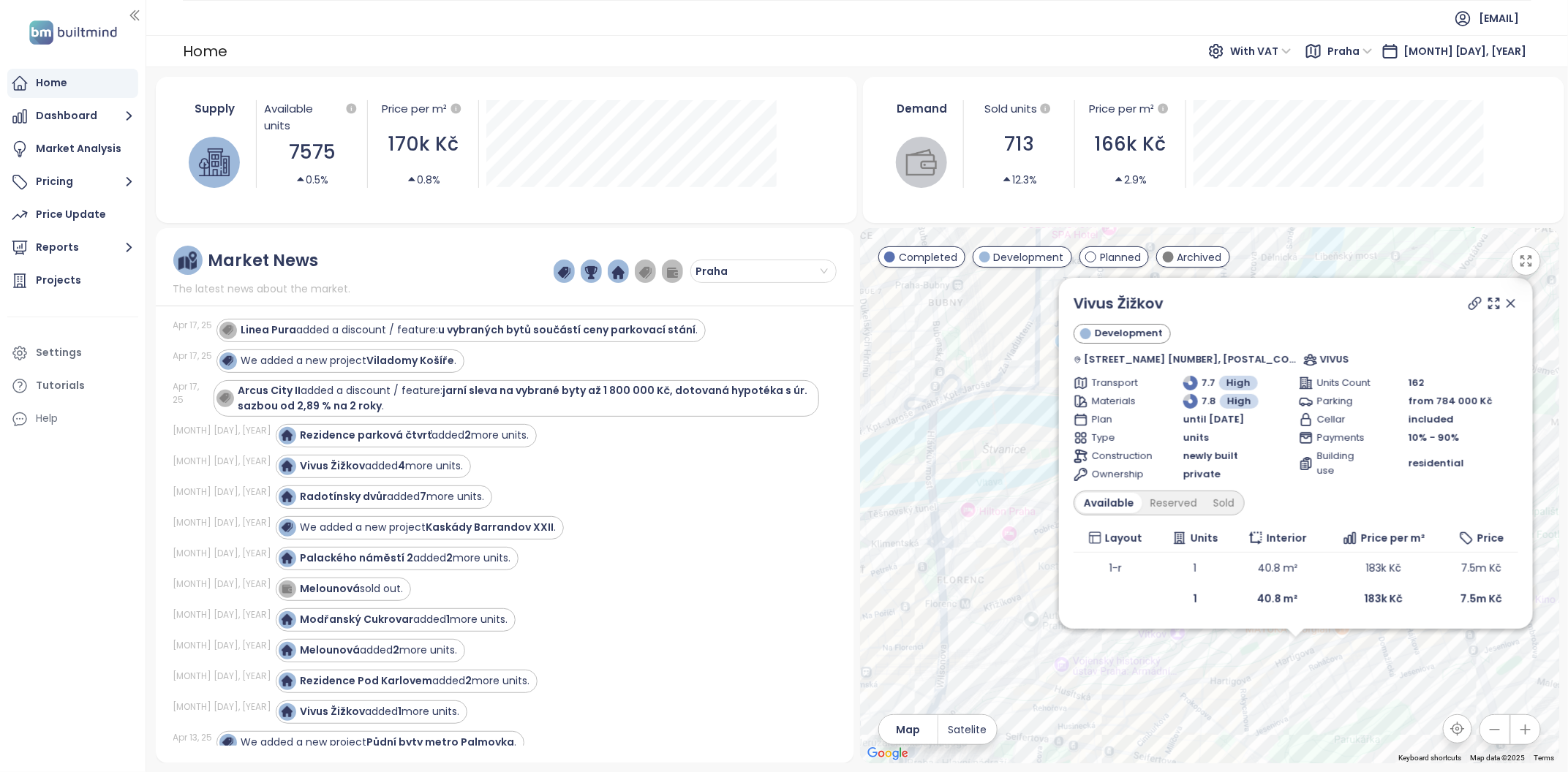 scroll, scrollTop: 7452, scrollLeft: 0, axis: vertical 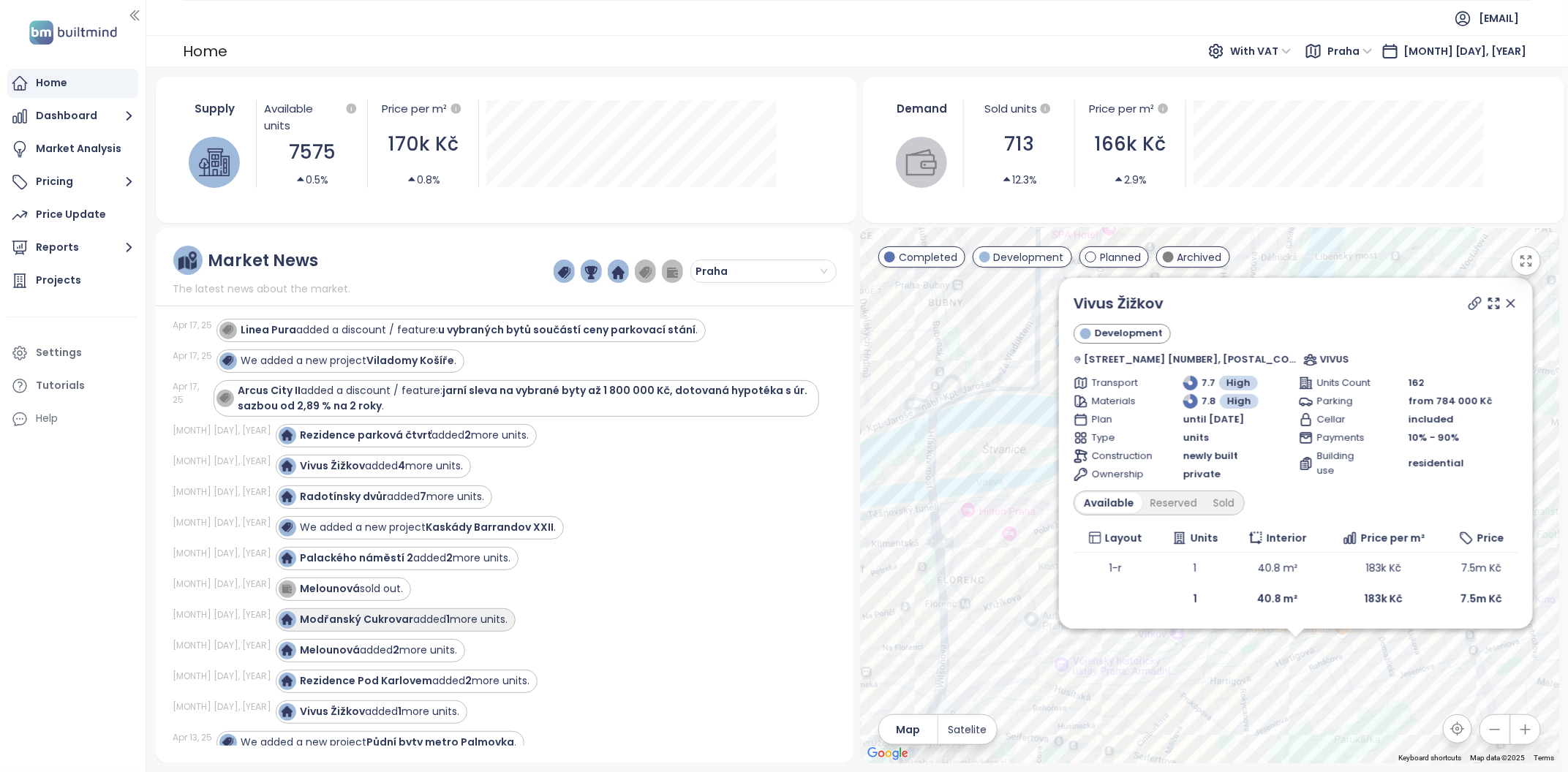 click on "[PROPERTY_NAME] added [NUMBER] more units." at bounding box center (404, 619) 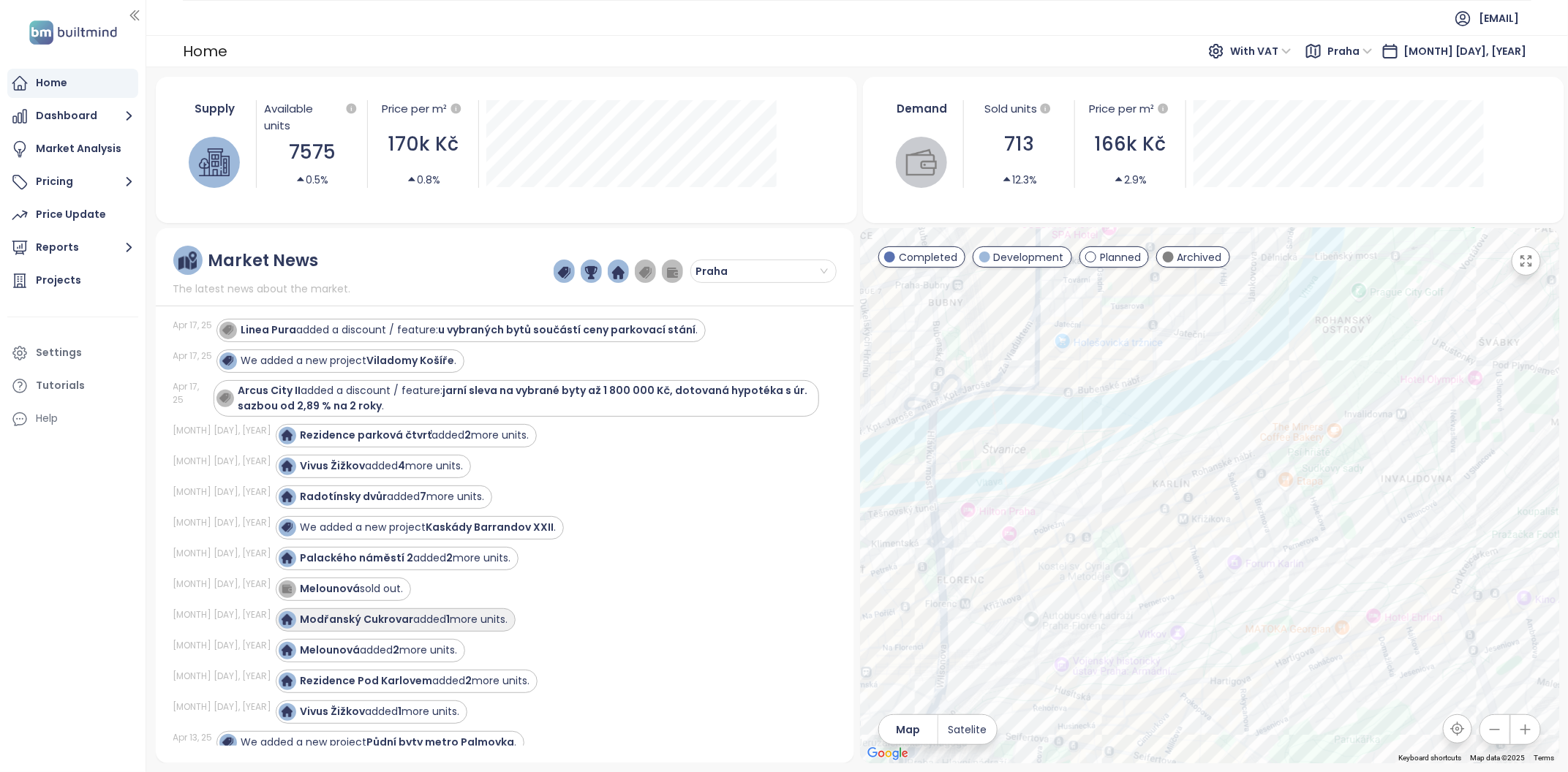 click on "[PROPERTY_NAME] added [NUMBER] more units." at bounding box center [404, 619] 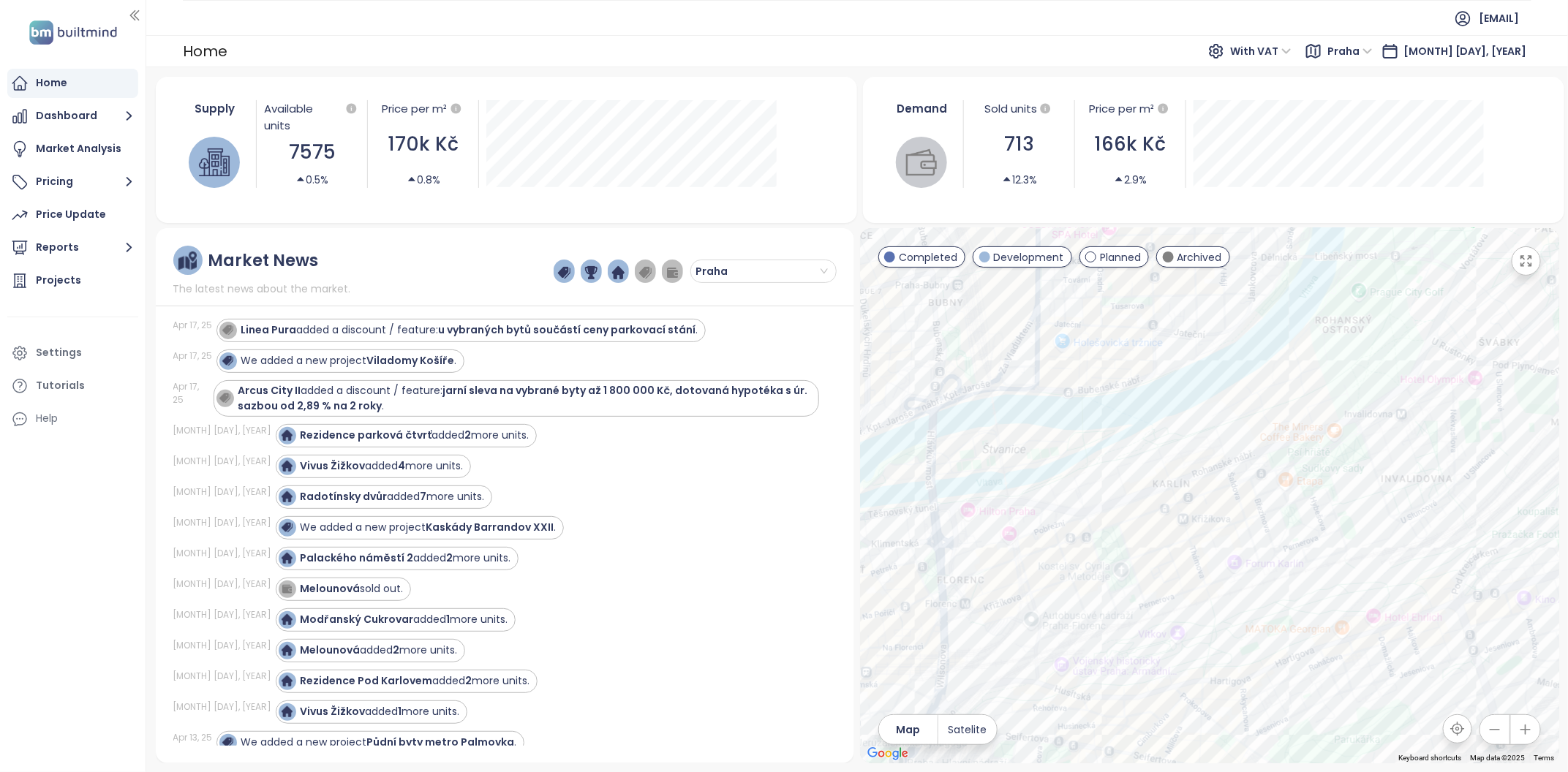 scroll, scrollTop: 8667, scrollLeft: 0, axis: vertical 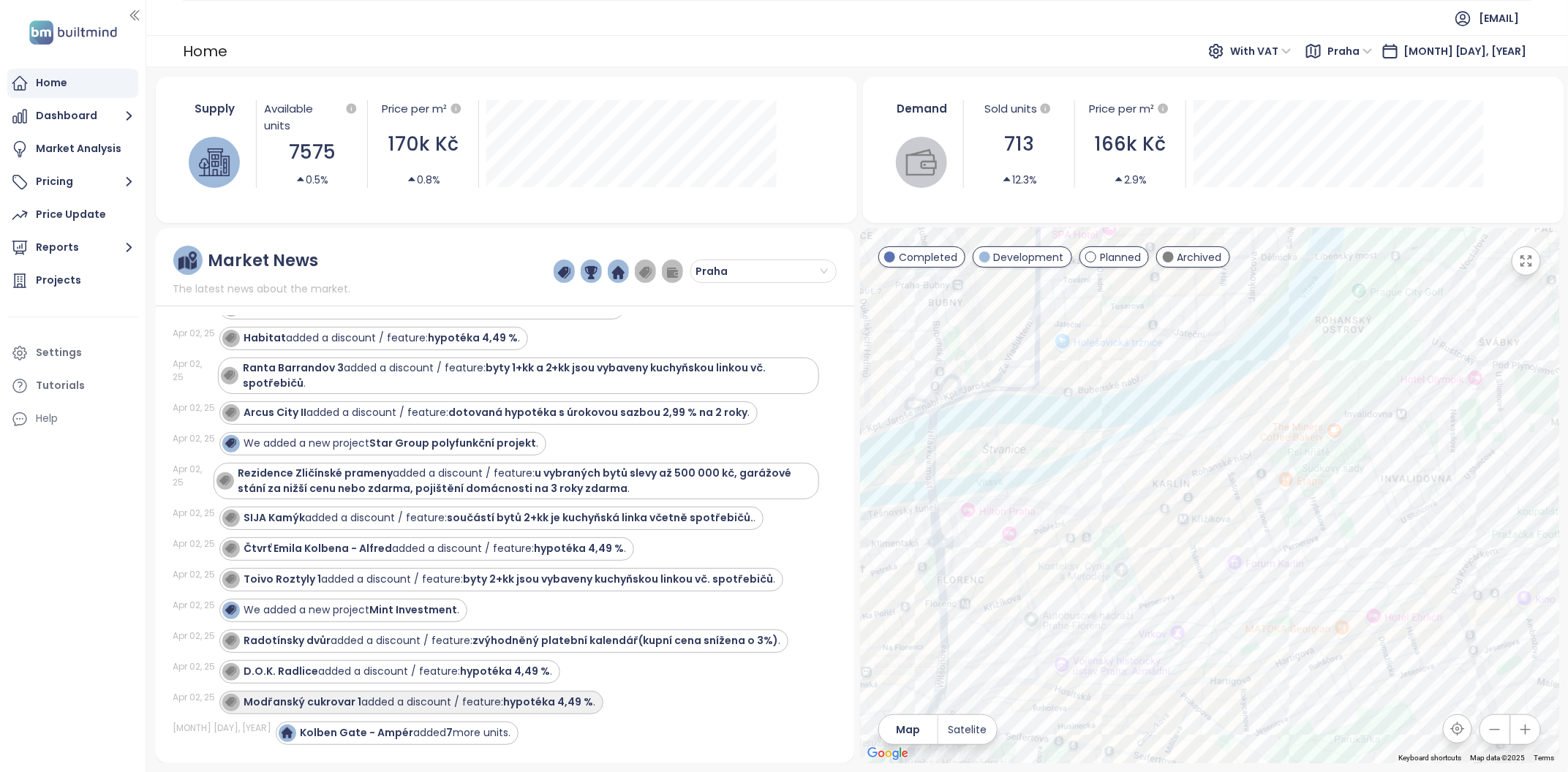 click on "[PROPERTY_NAME] [NUMBER] added a discount / feature:  [LOAN_TYPE] [INTEREST_RATE] % ." at bounding box center (420, 702) 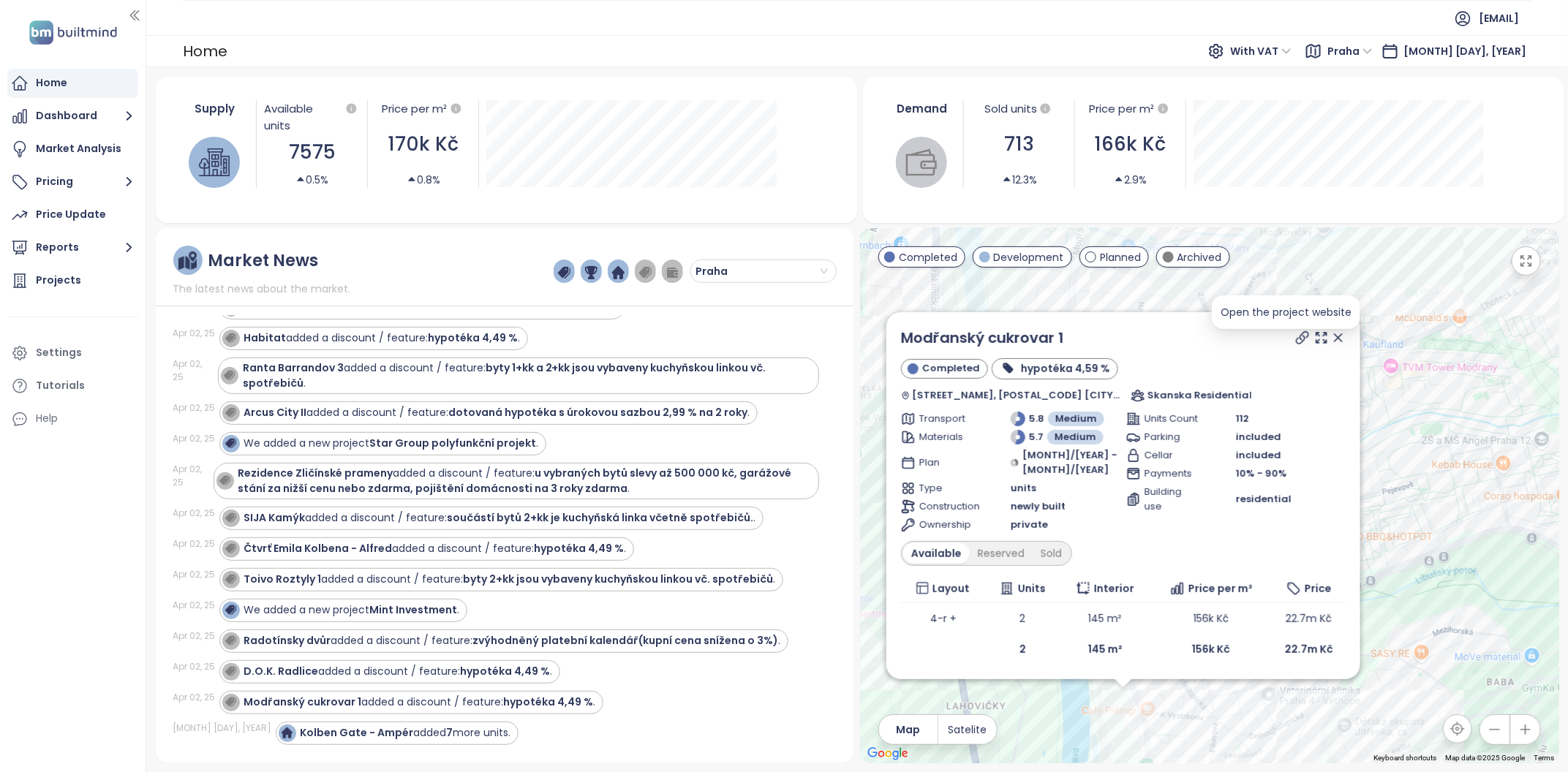 click 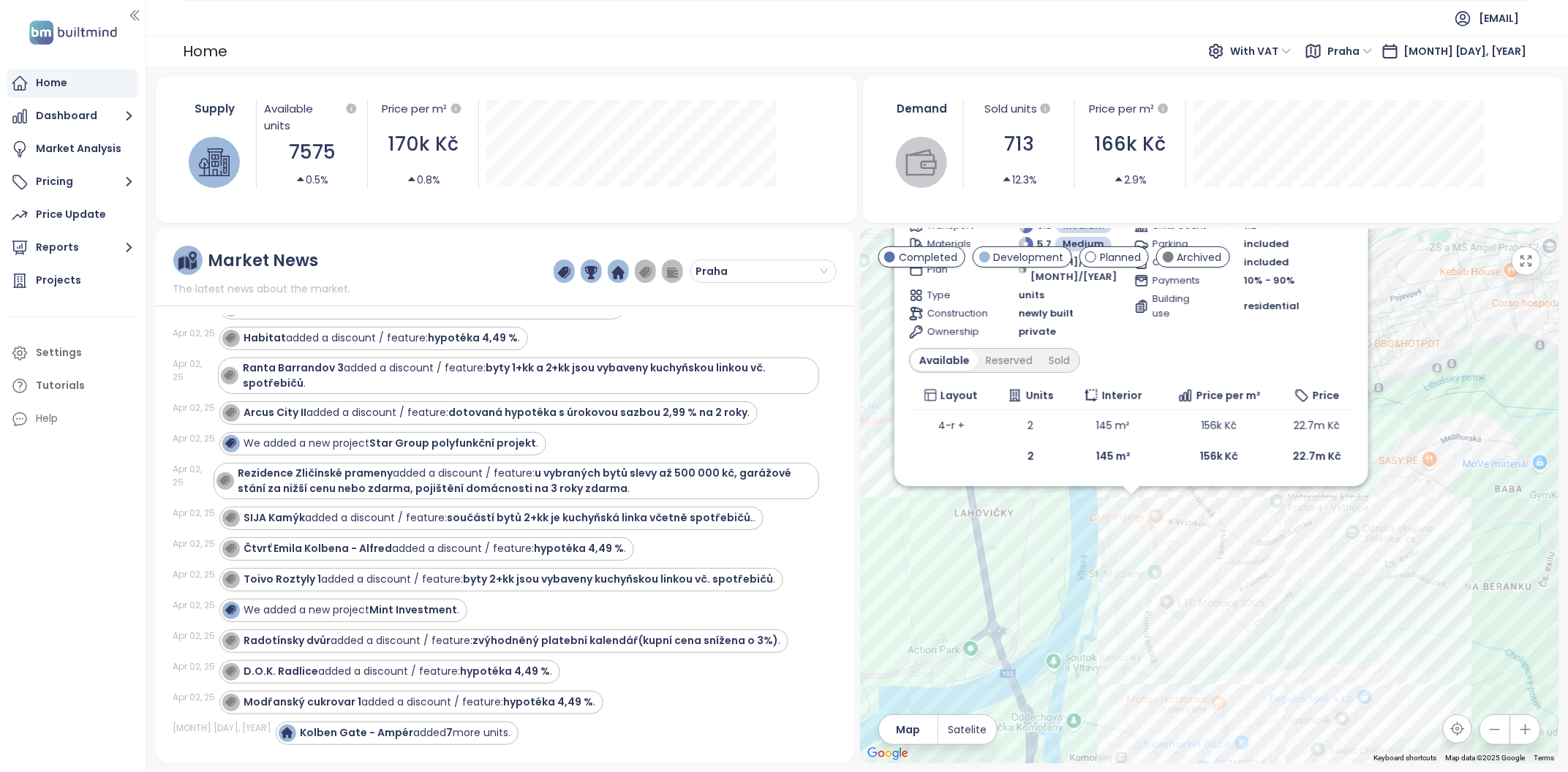 drag, startPoint x: 1210, startPoint y: 717, endPoint x: 1220, endPoint y: 518, distance: 199.2511 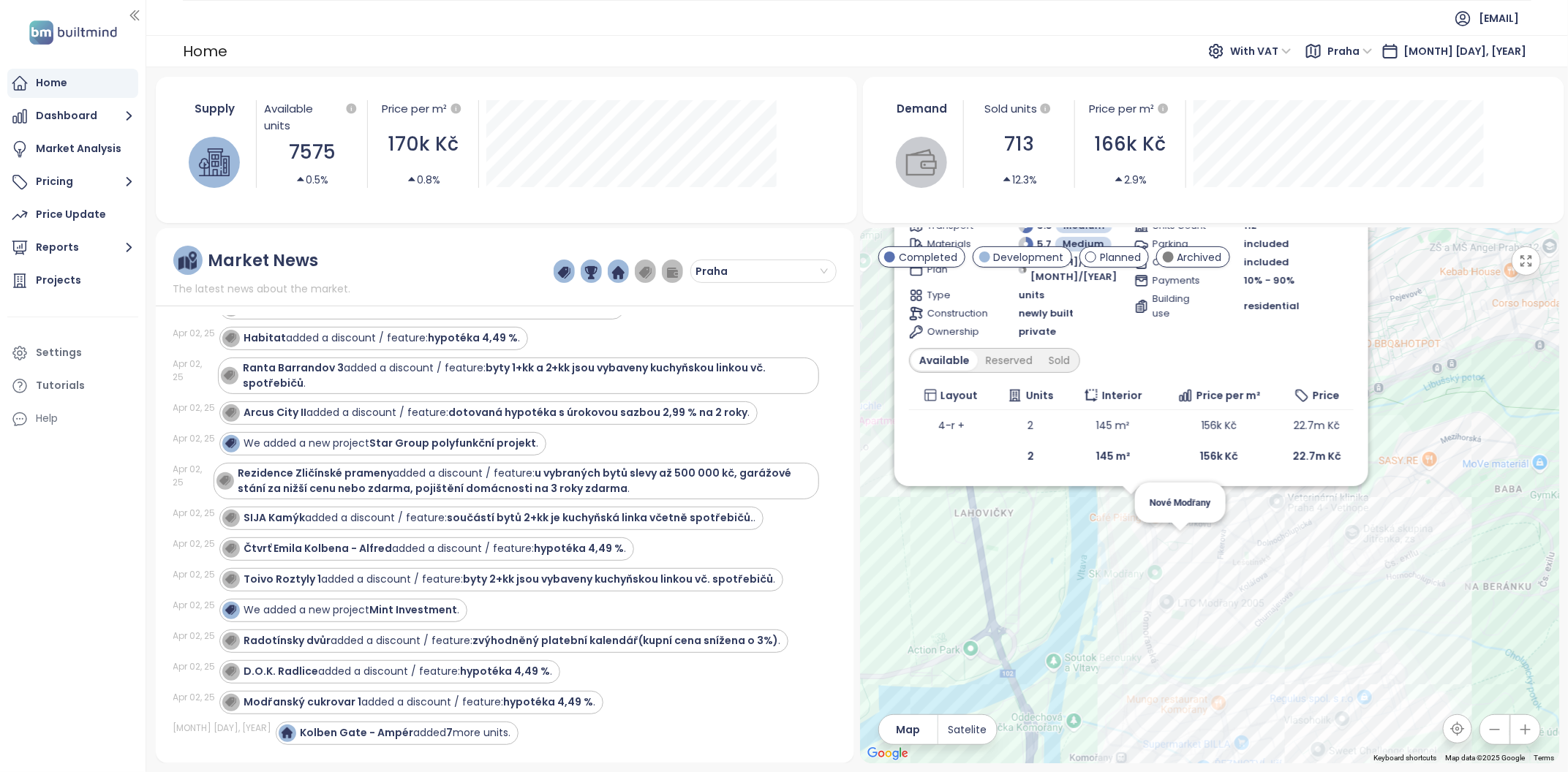 click on "[PROPERTY_NAME] [STATUS] [INTEREST_RATE] % [STREET_NAME] [NUMBER], [POSTAL_CODE] [CITY]-[DISTRICT], [COUNTRY] [DEVELOPER_NAME] [TRANSPORT_RATING] [MATERIALS_RATING] [PLAN_DATES] Type units Construction [STATUS] Ownership private Units Count [NUMBER] Parking included Cellar included Payments [PERCENTAGE]% - [PERCENTAGE]% Building use [USE_TYPE] Available Reserved Sold Layout Units Interior Price per m² Price [ROOM_COUNT]-r + [NUMBER] [AREA] m² [PRICE_PER_SQM] [TOTAL_PRICE] [NUMBER] [AREA] m² [PRICE_PER_SQM] [TOTAL_PRICE] [NEIGHBORHOOD_NAME]" at bounding box center [1210, 496] 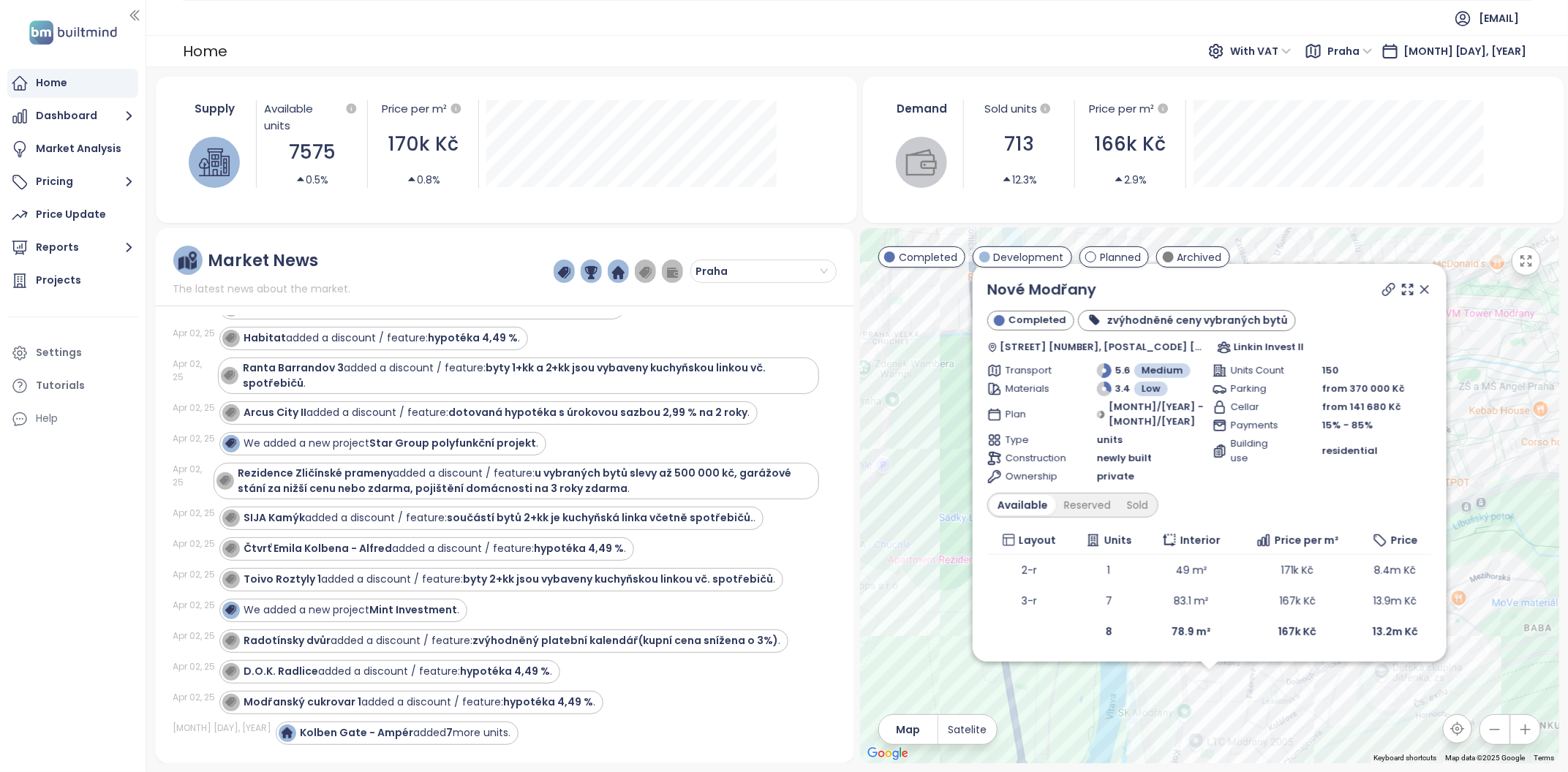 drag, startPoint x: 1407, startPoint y: 300, endPoint x: 1305, endPoint y: 574, distance: 292.3696 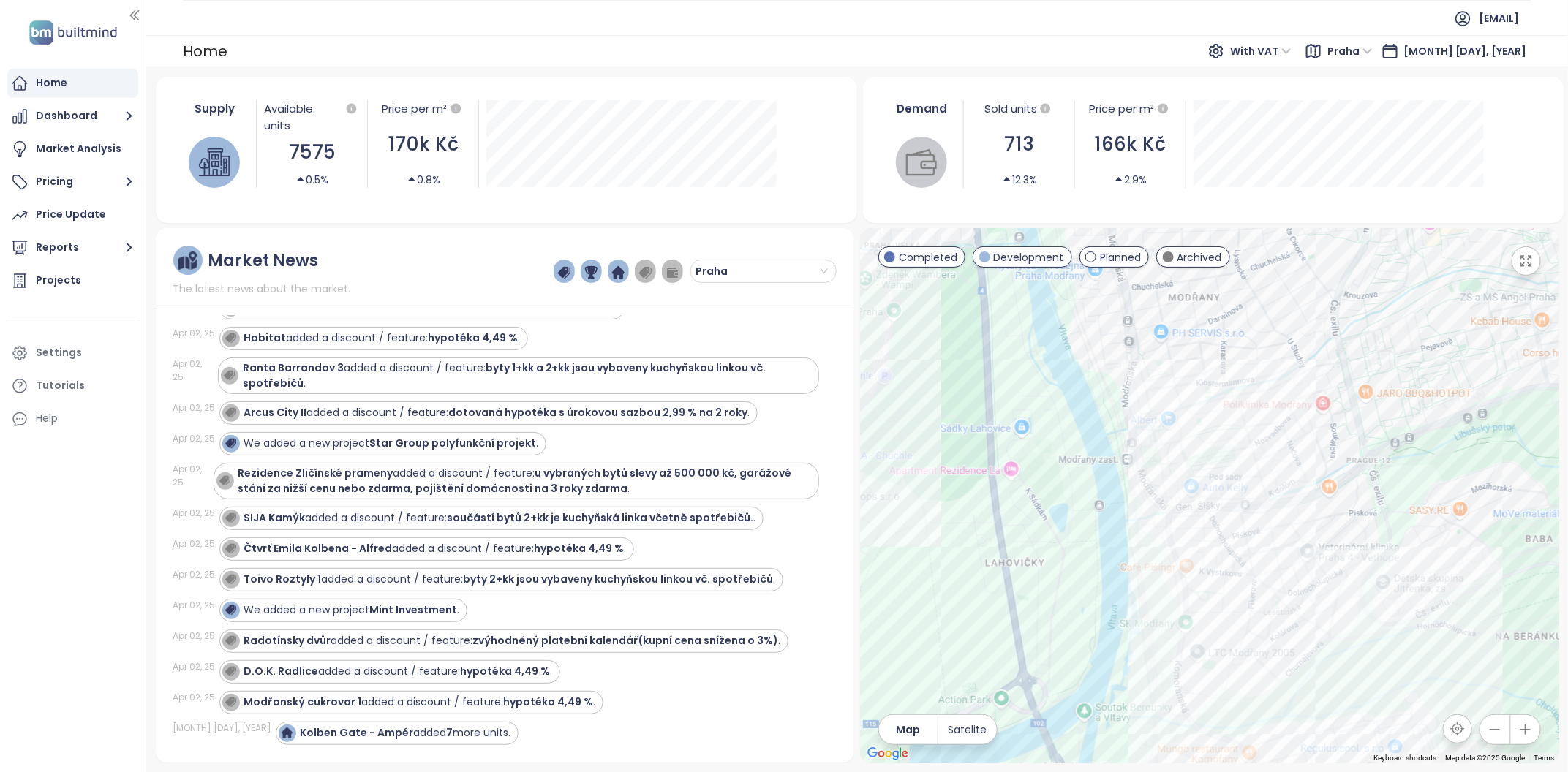 drag, startPoint x: 1194, startPoint y: 619, endPoint x: 1190, endPoint y: 476, distance: 143.05593 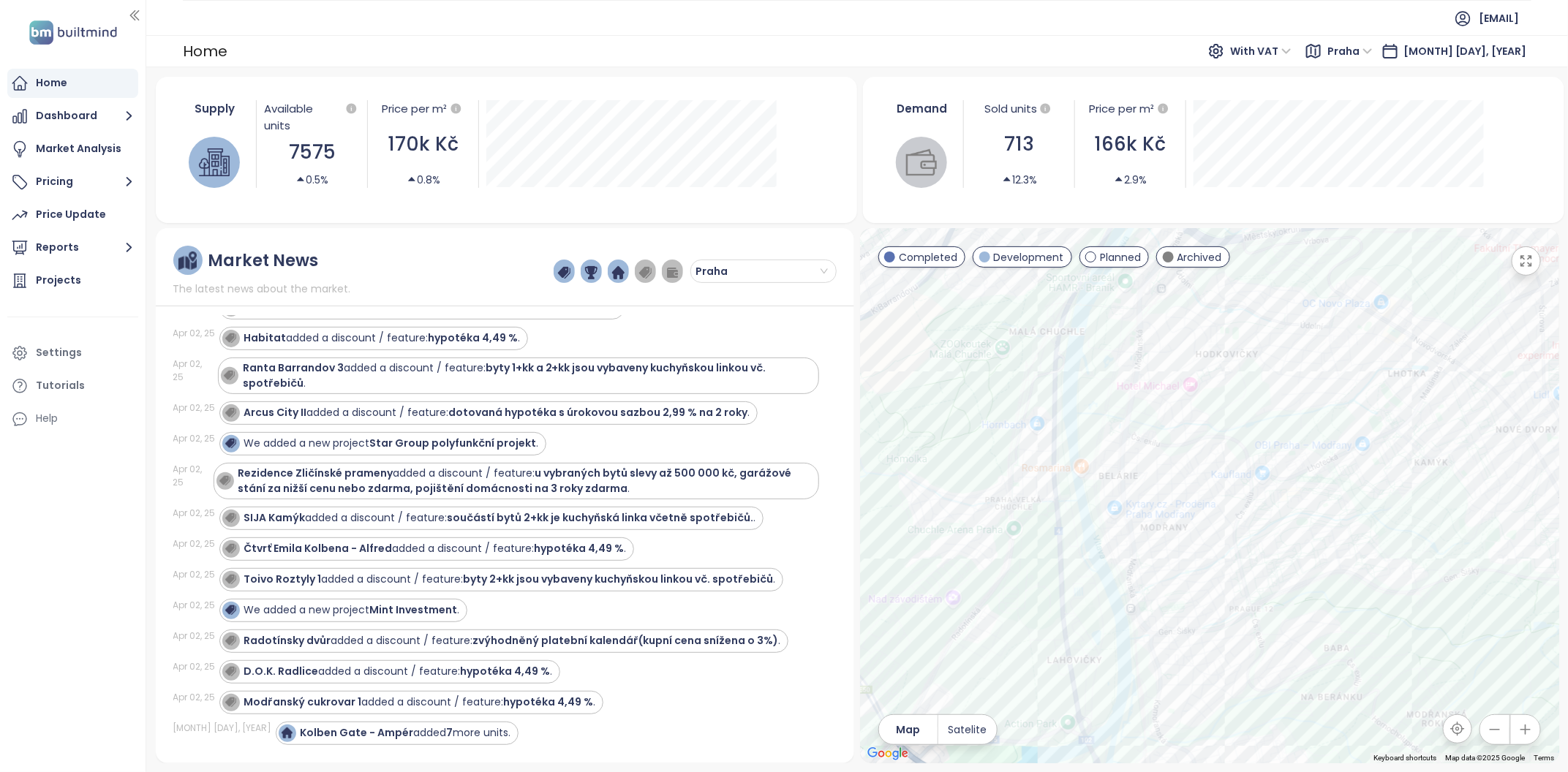 drag, startPoint x: 1166, startPoint y: 581, endPoint x: 1154, endPoint y: 705, distance: 124.57929 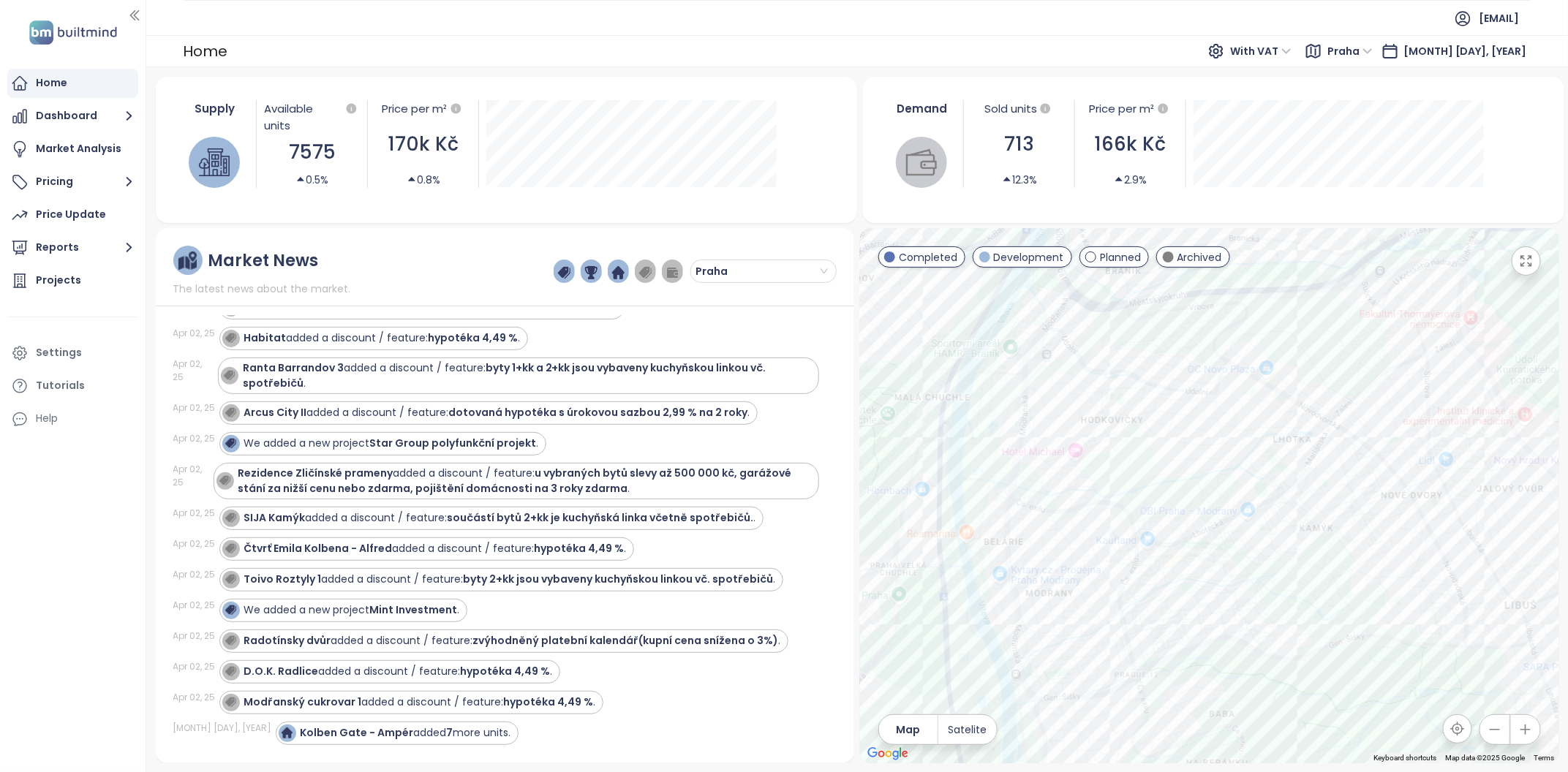 drag, startPoint x: 1191, startPoint y: 464, endPoint x: 1077, endPoint y: 541, distance: 137.56816 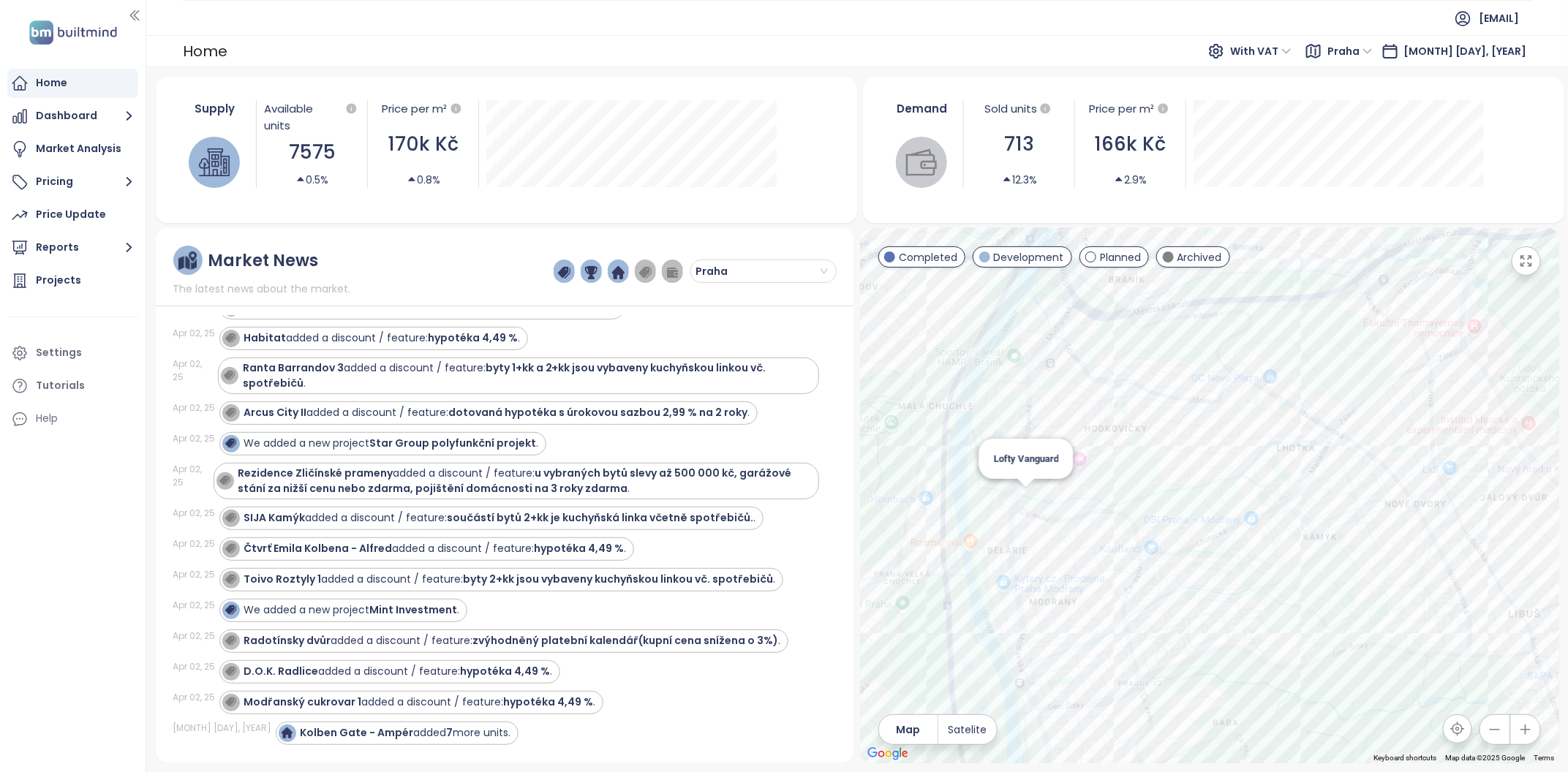 click on "Lofty Vanguard" at bounding box center [1210, 496] 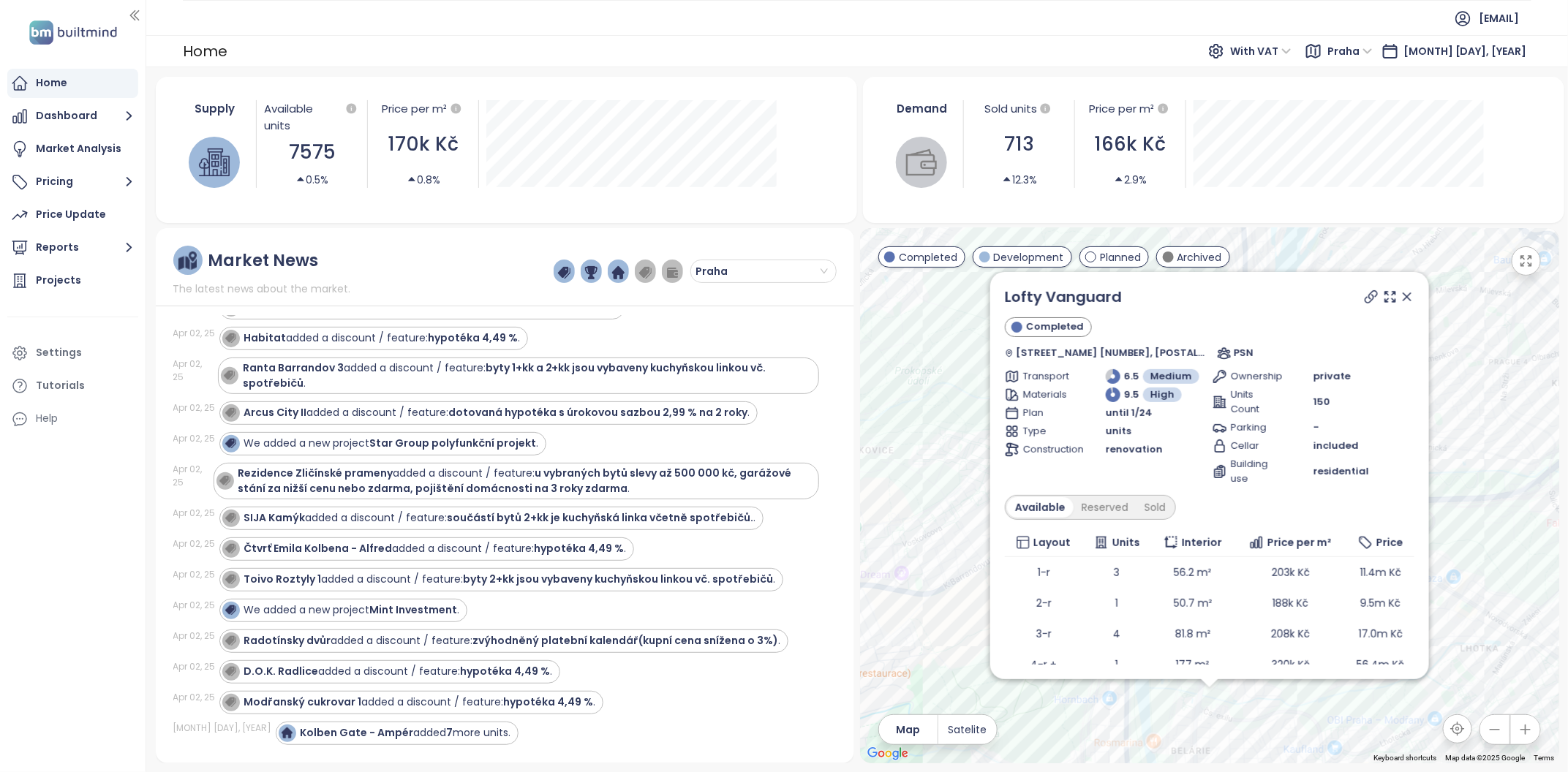 scroll, scrollTop: 0, scrollLeft: 0, axis: both 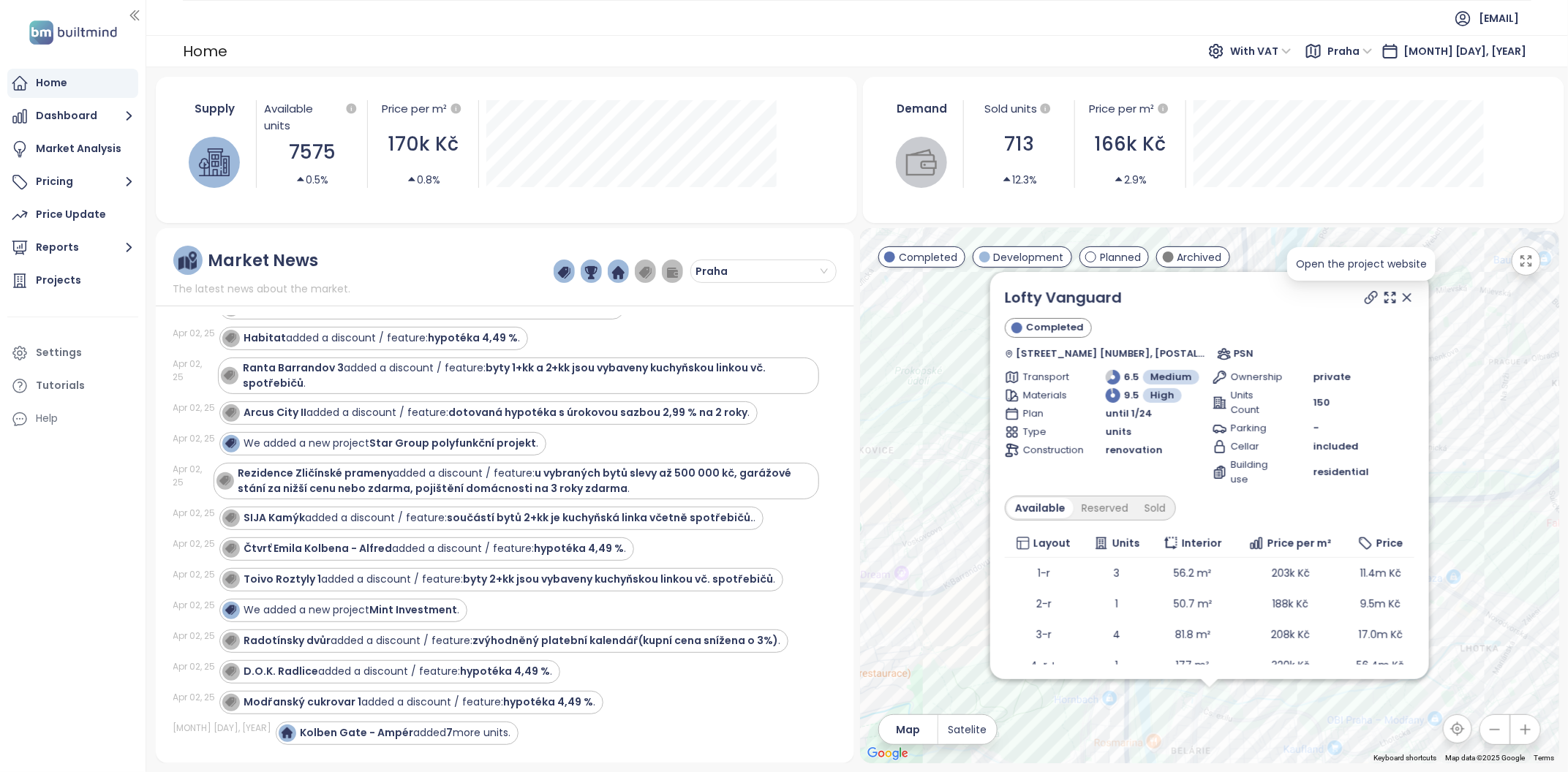 click 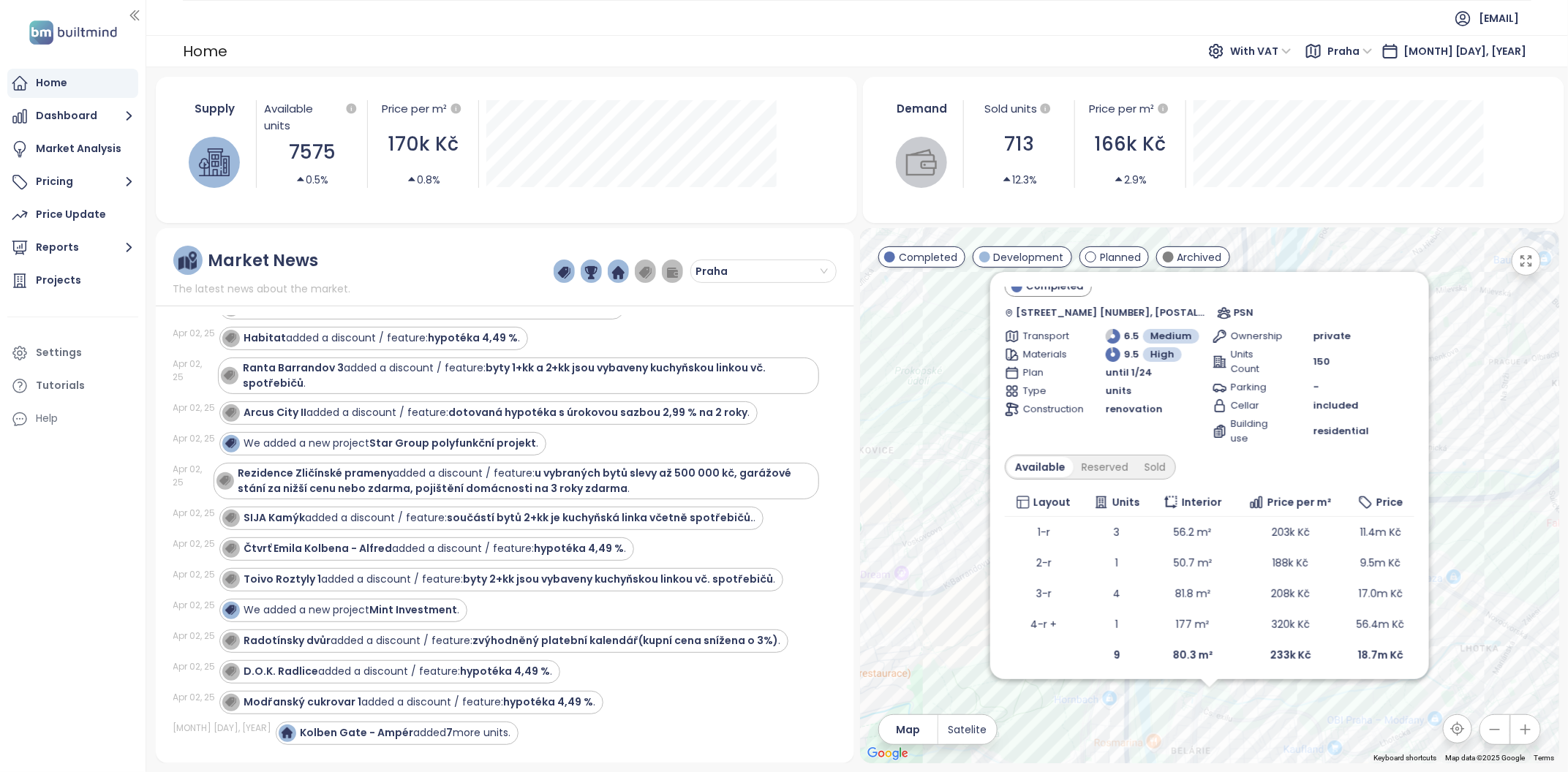 scroll, scrollTop: 0, scrollLeft: 0, axis: both 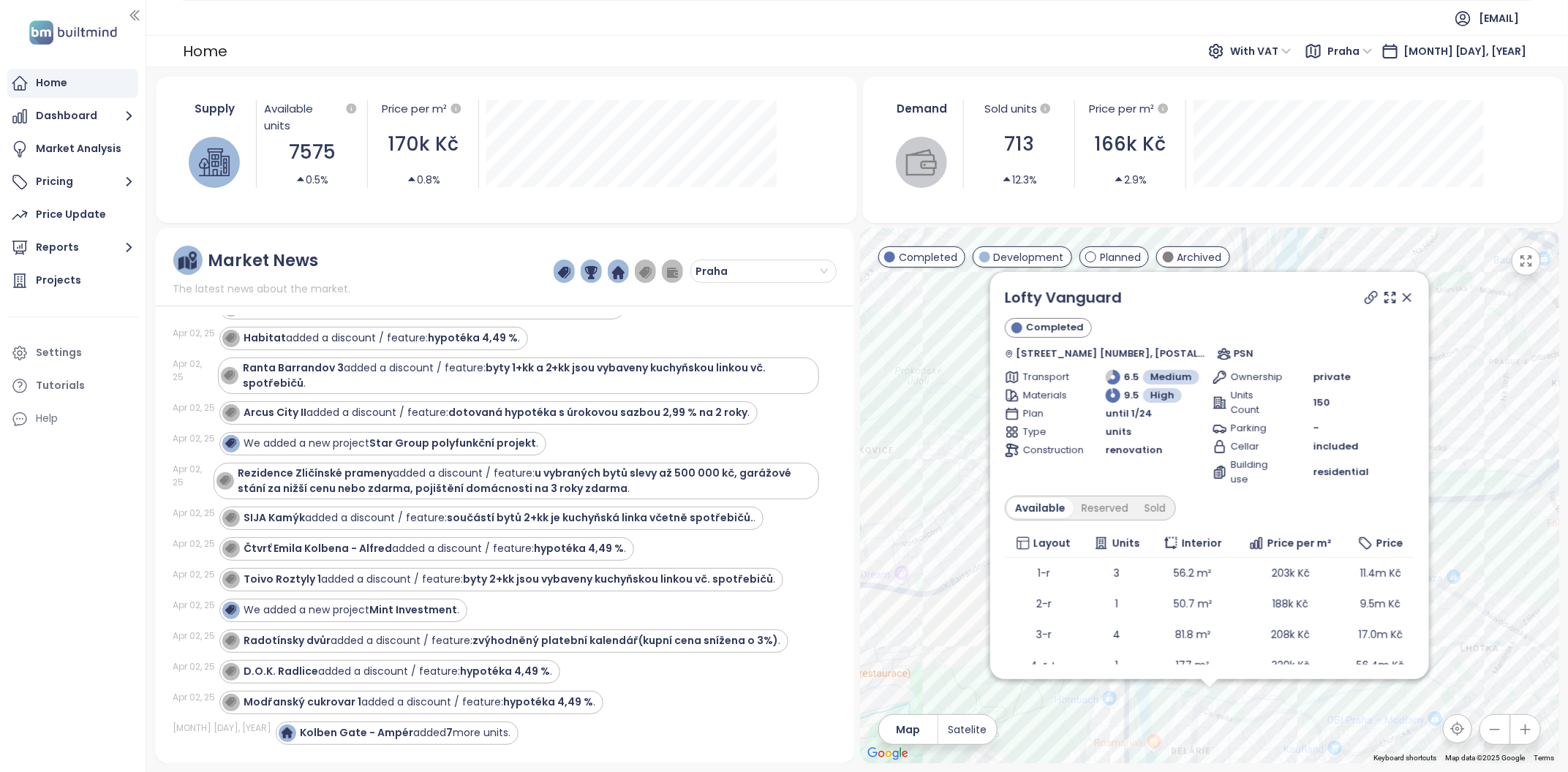 click 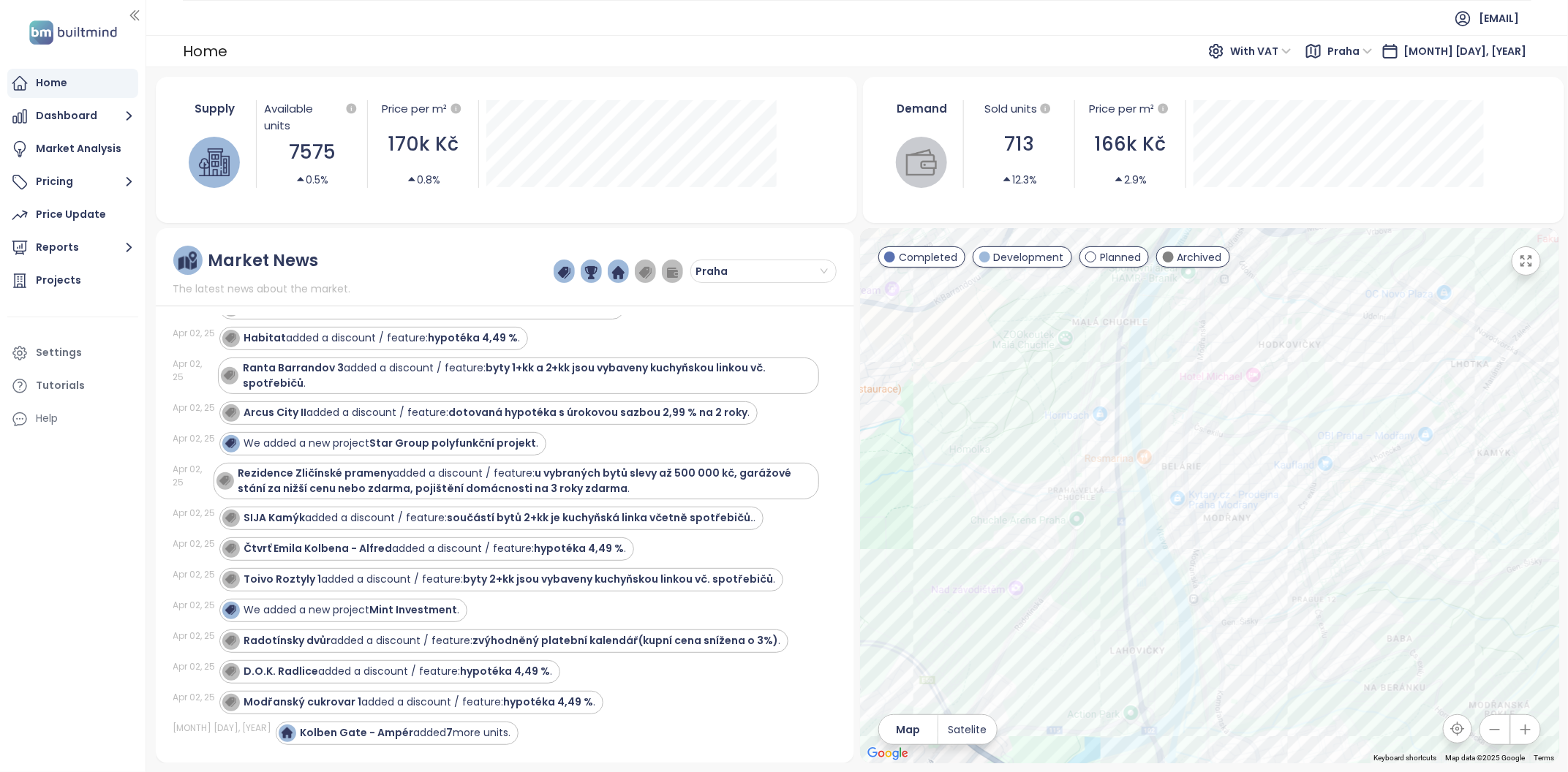 drag, startPoint x: 1273, startPoint y: 636, endPoint x: 1262, endPoint y: 349, distance: 287.2107 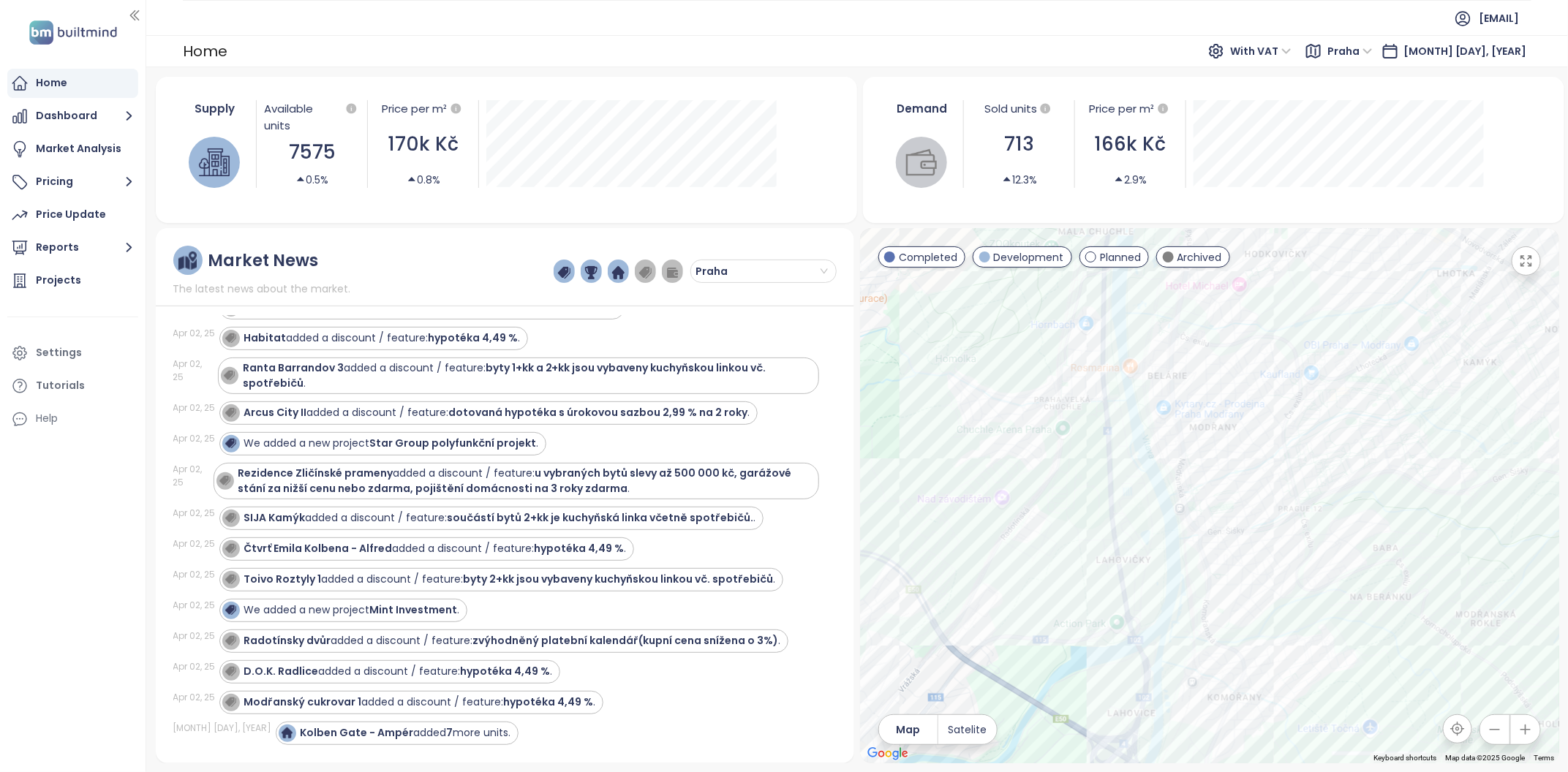 drag, startPoint x: 1253, startPoint y: 586, endPoint x: 1241, endPoint y: 504, distance: 82.873397 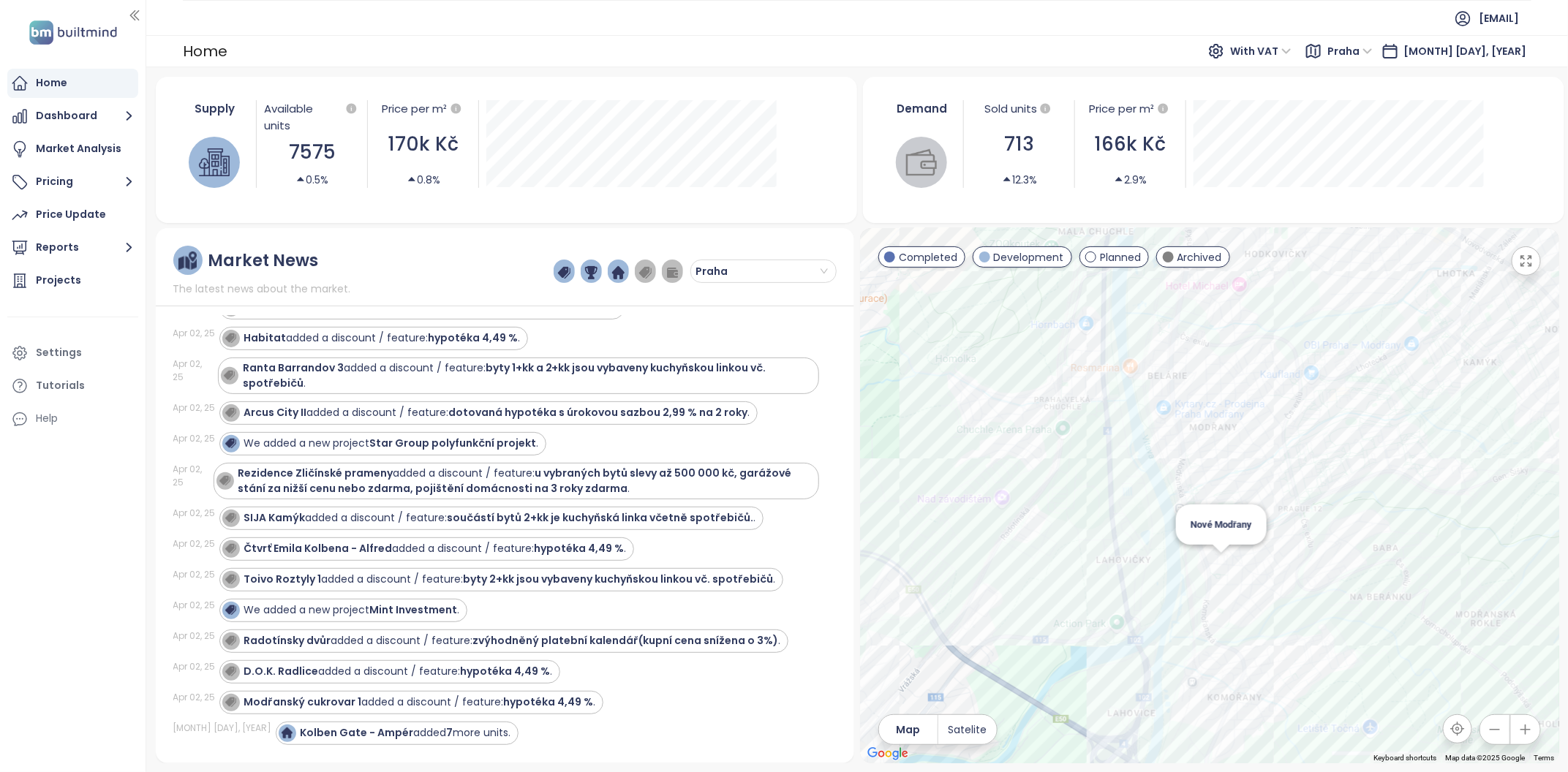click on "Nové Modřany" at bounding box center (1210, 496) 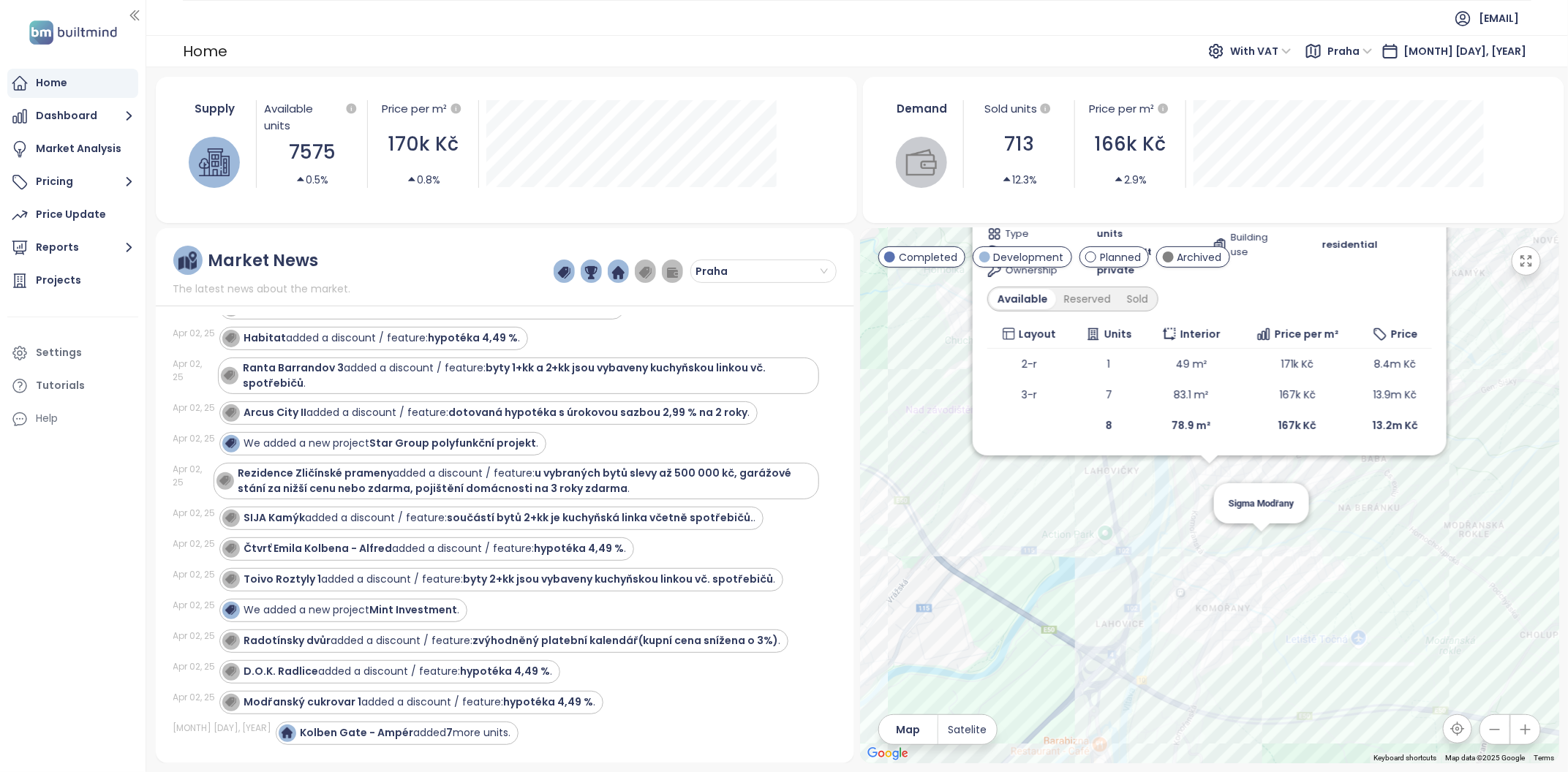 click on "[PROPERTY_NAME] [STATUS] [DISCOUNT_INFO] [STREET_NAME] [NUMBER], [POSTAL_CODE] [CITY]-[DISTRICT], [COUNTRY] [DEVELOPER_NAME] [TRANSPORT_RATING] [MATERIALS_RATING] [PLAN_DATES] Type units Construction [STATUS] Ownership private Units Count [NUMBER] Parking from [PRICE] Cellar from [PRICE] Payments [PERCENTAGE]% - [PERCENTAGE]% Building use [USE_TYPE] Available Reserved Sold Layout Units Interior Price per m² Price [ROOM_COUNT]-r [NUMBER] [AREA] m² [PRICE_PER_SQM] [TOTAL_PRICE] [ROOM_COUNT]-r [NUMBER] [AREA] m² [PRICE_PER_SQM] [TOTAL_PRICE] [PROPERTY_NAME]" at bounding box center (1210, 496) 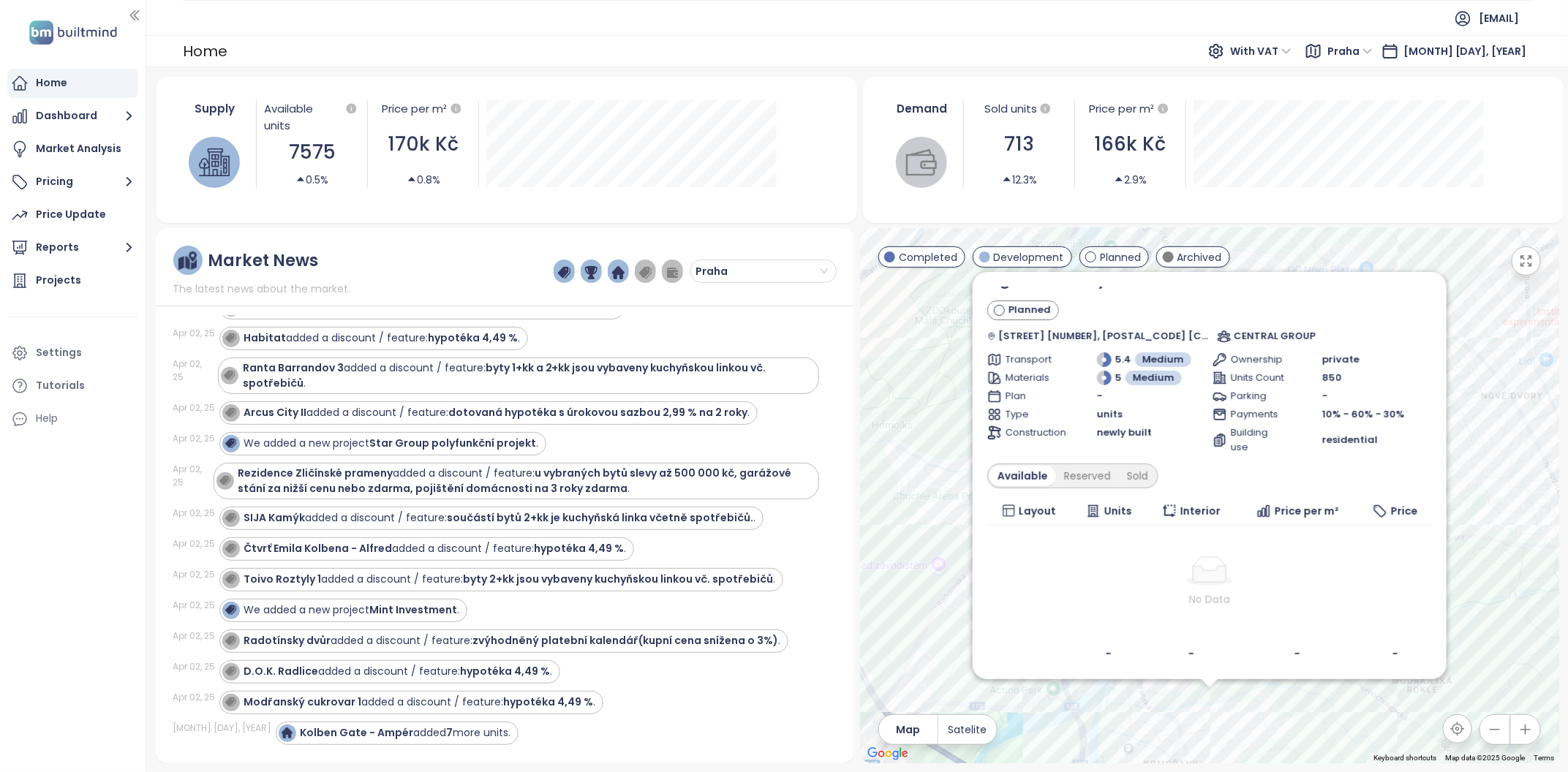 scroll, scrollTop: 0, scrollLeft: 0, axis: both 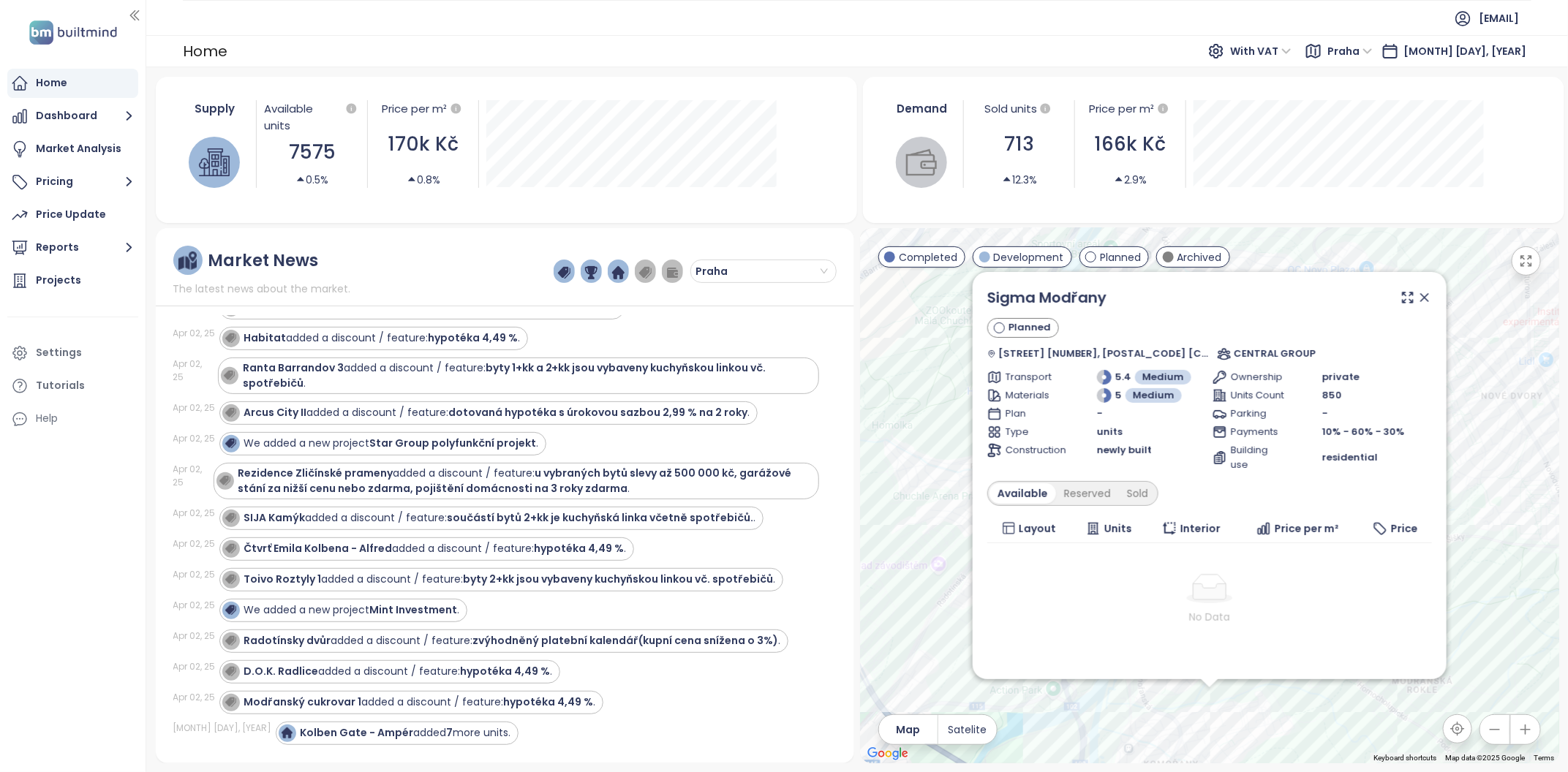 click 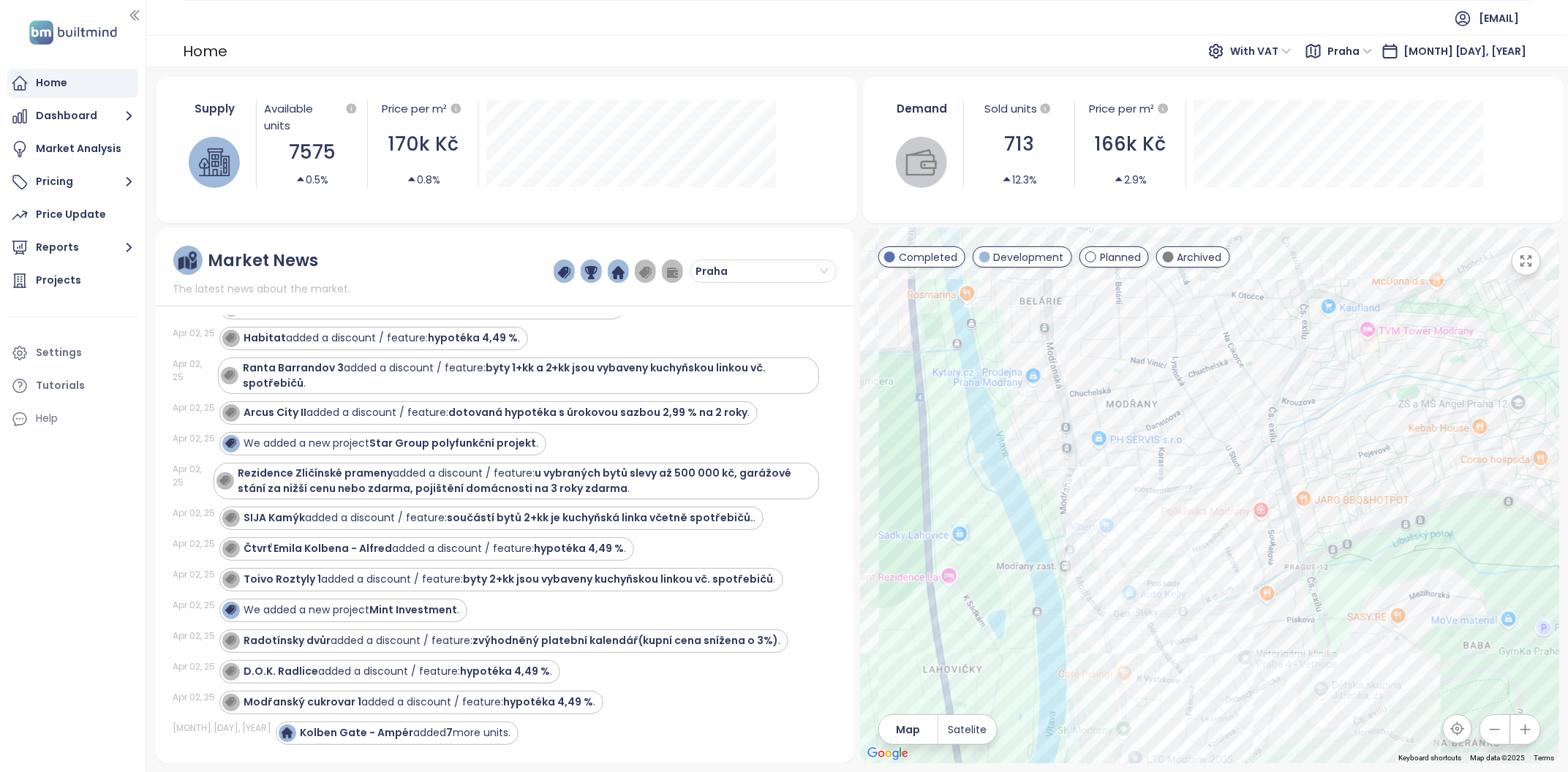 click on "[PROPERTY_NAME] added [NUMBER] more units." at bounding box center [391, 825] 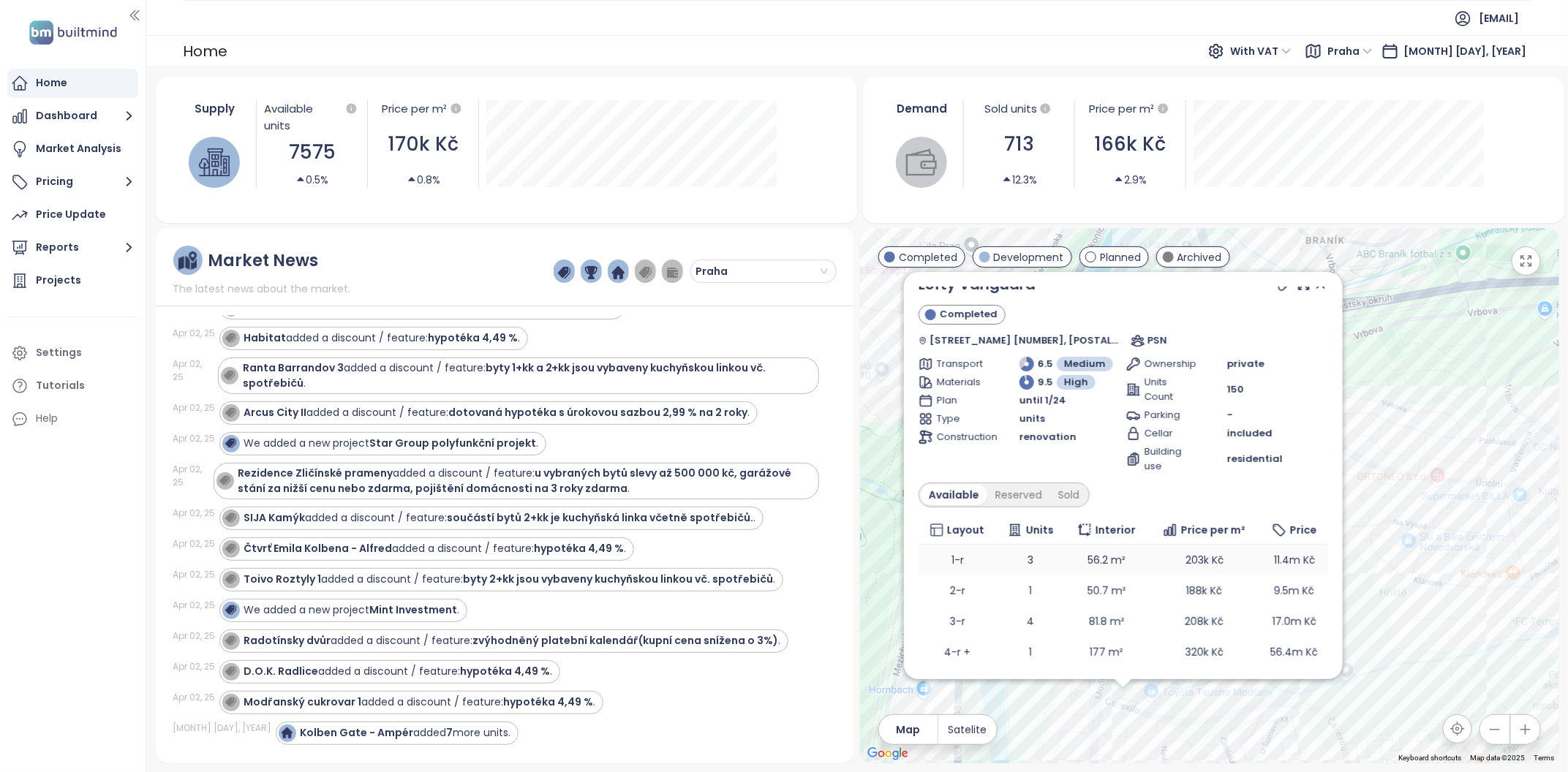 scroll, scrollTop: 41, scrollLeft: 0, axis: vertical 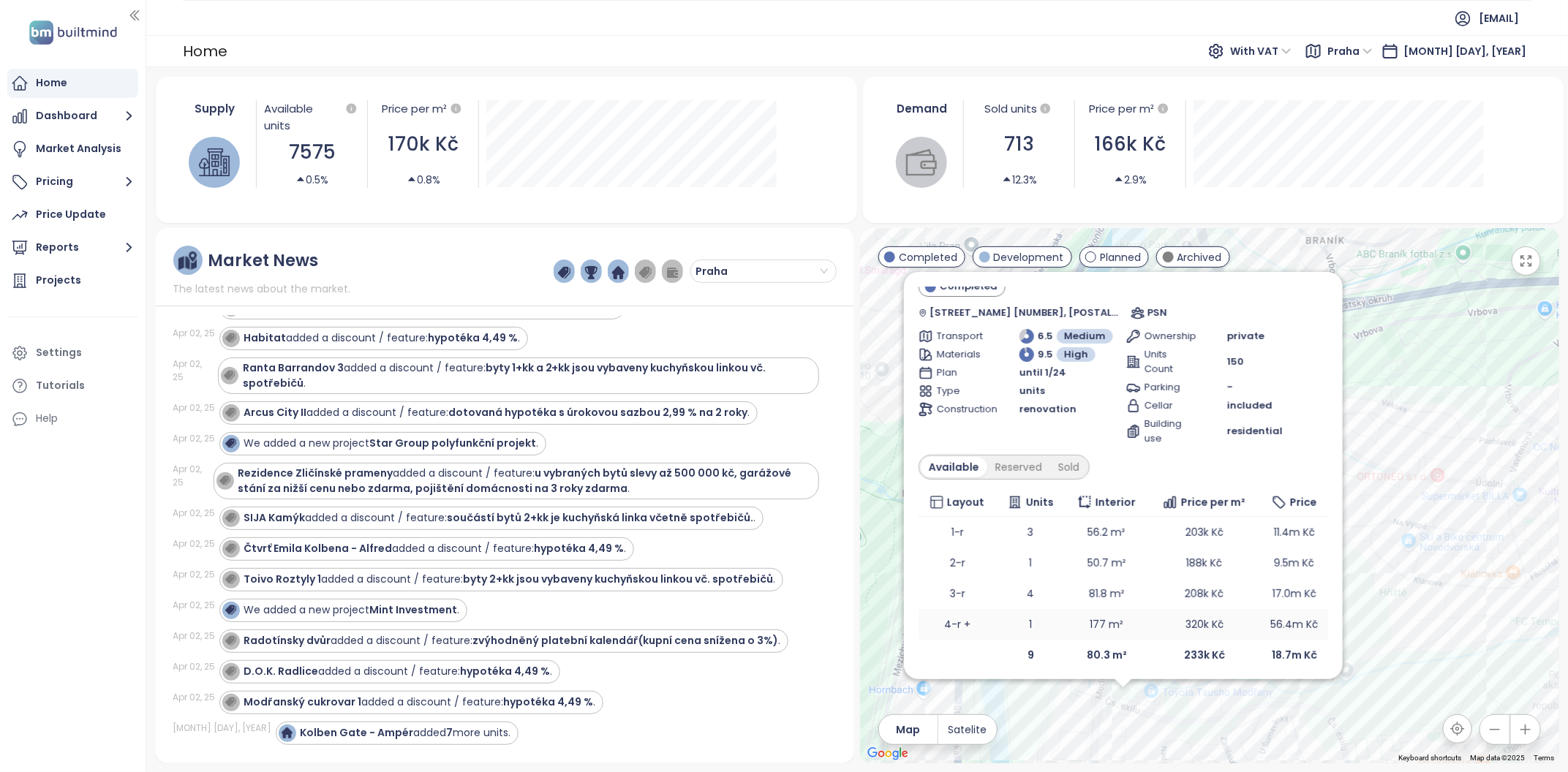 click on "177 m²" at bounding box center (1107, 624) 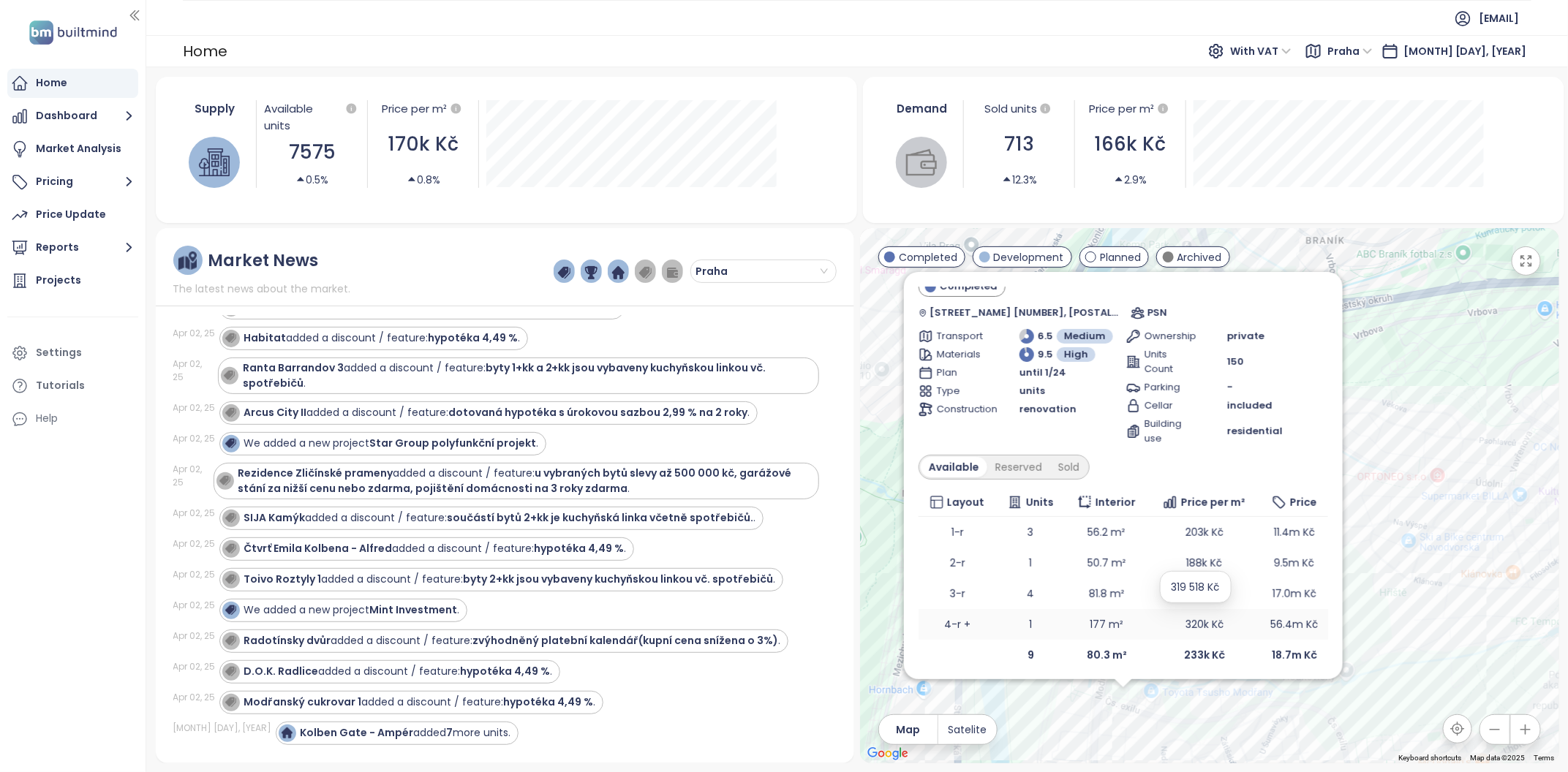 click on "320k Kč" at bounding box center [1204, 624] 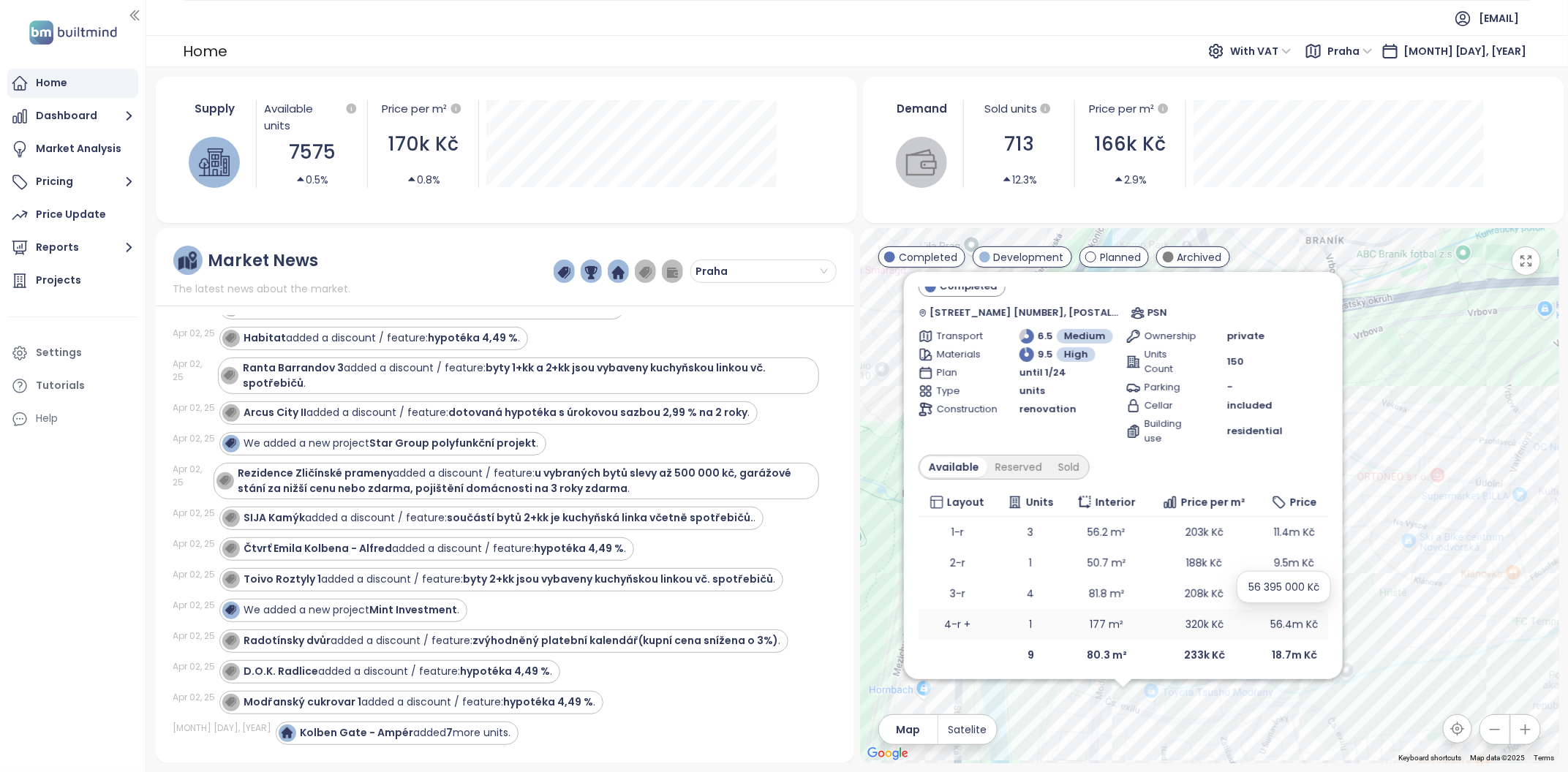 click on "56.4m Kč" at bounding box center (1294, 624) 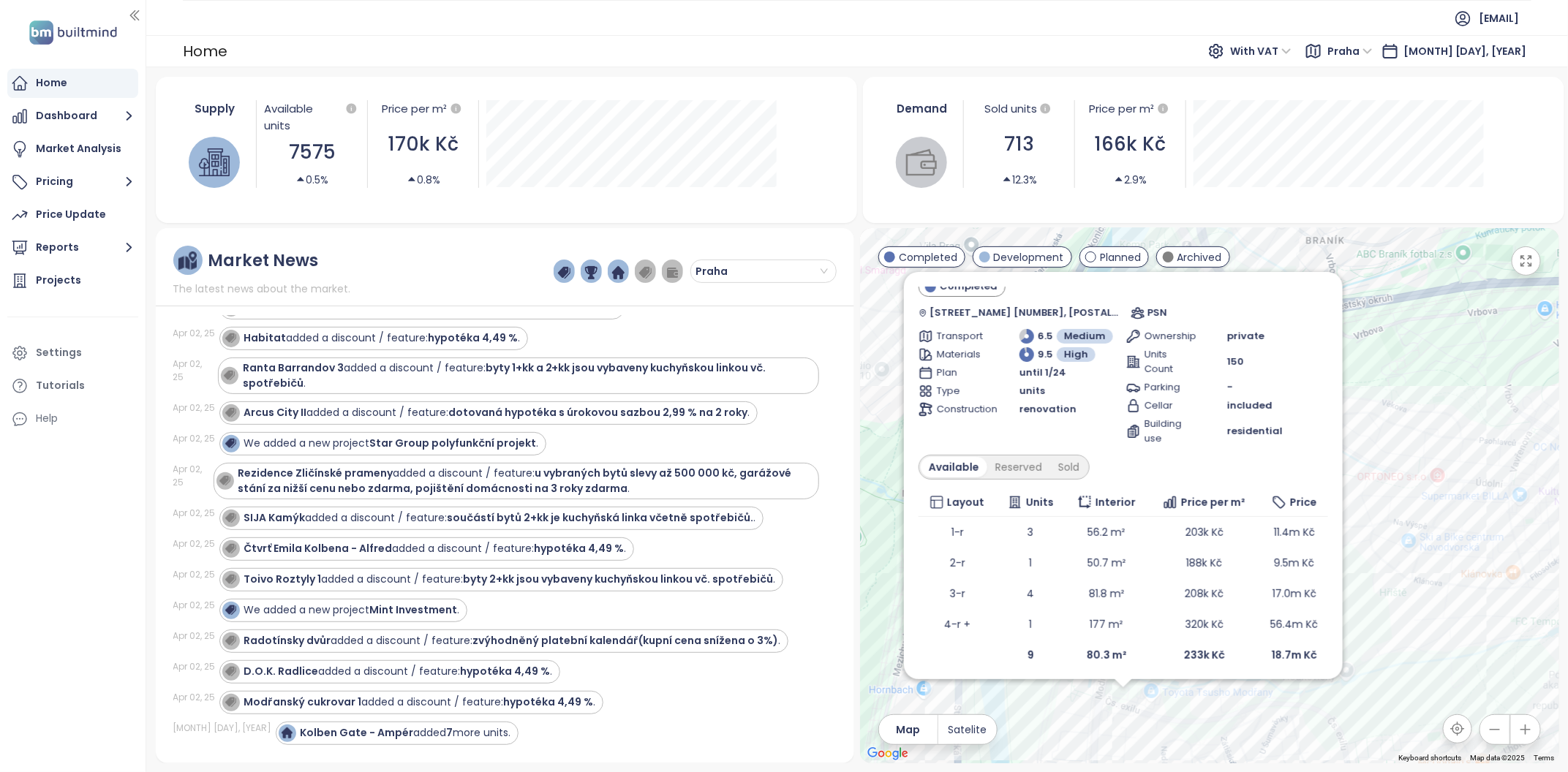 scroll, scrollTop: 41, scrollLeft: 0, axis: vertical 